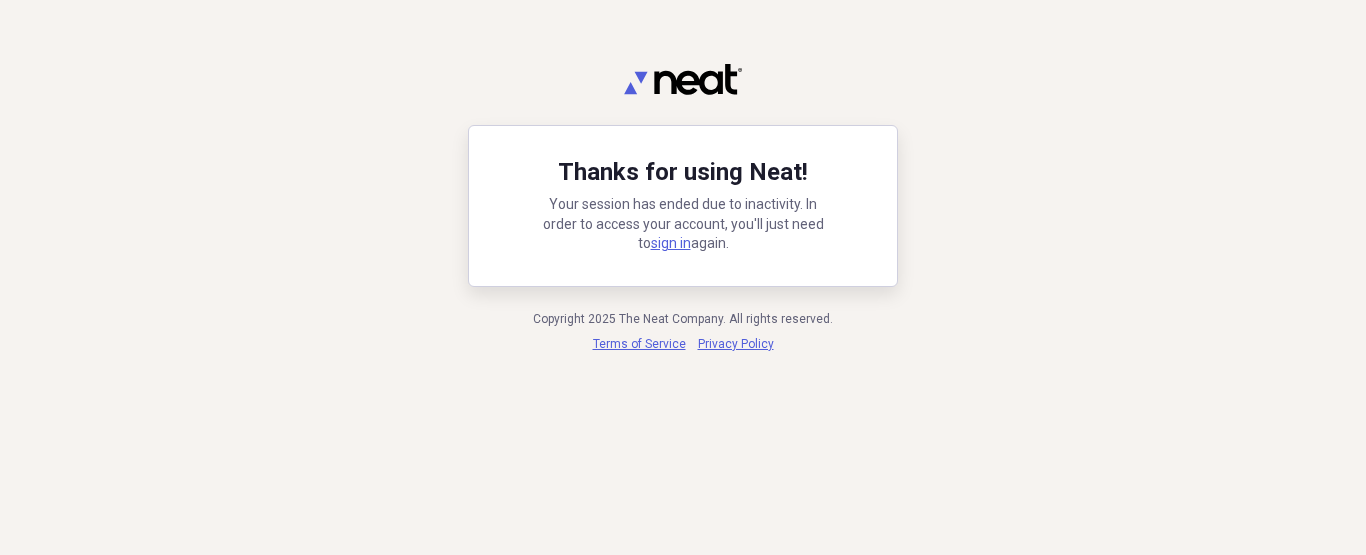 scroll, scrollTop: 0, scrollLeft: 0, axis: both 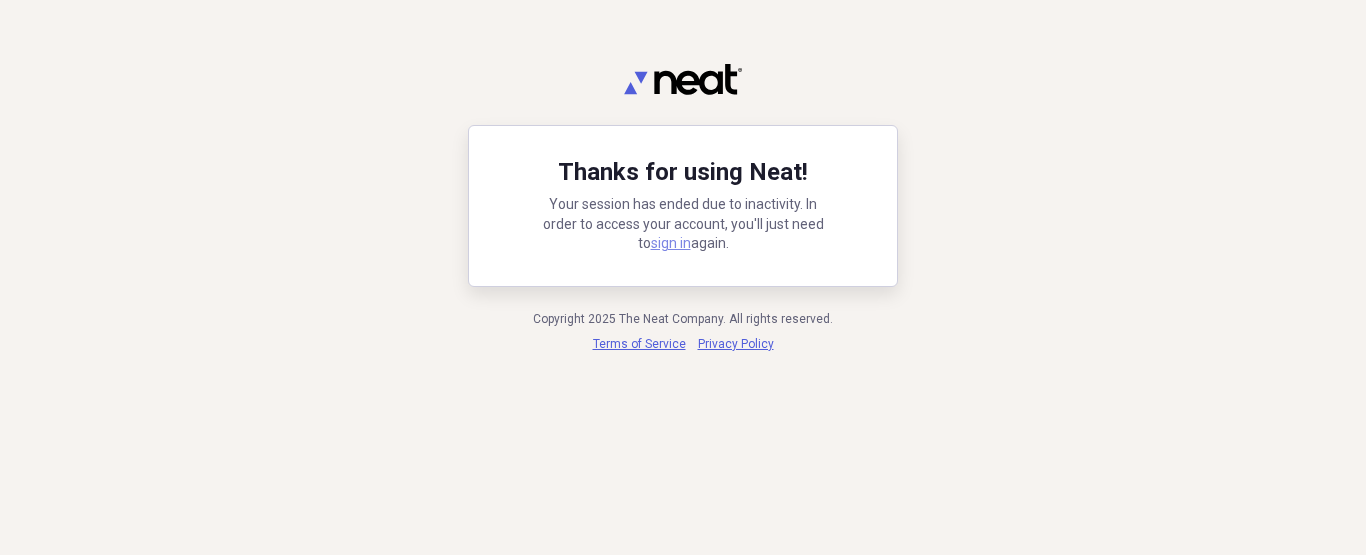 click on "sign in" at bounding box center (671, 243) 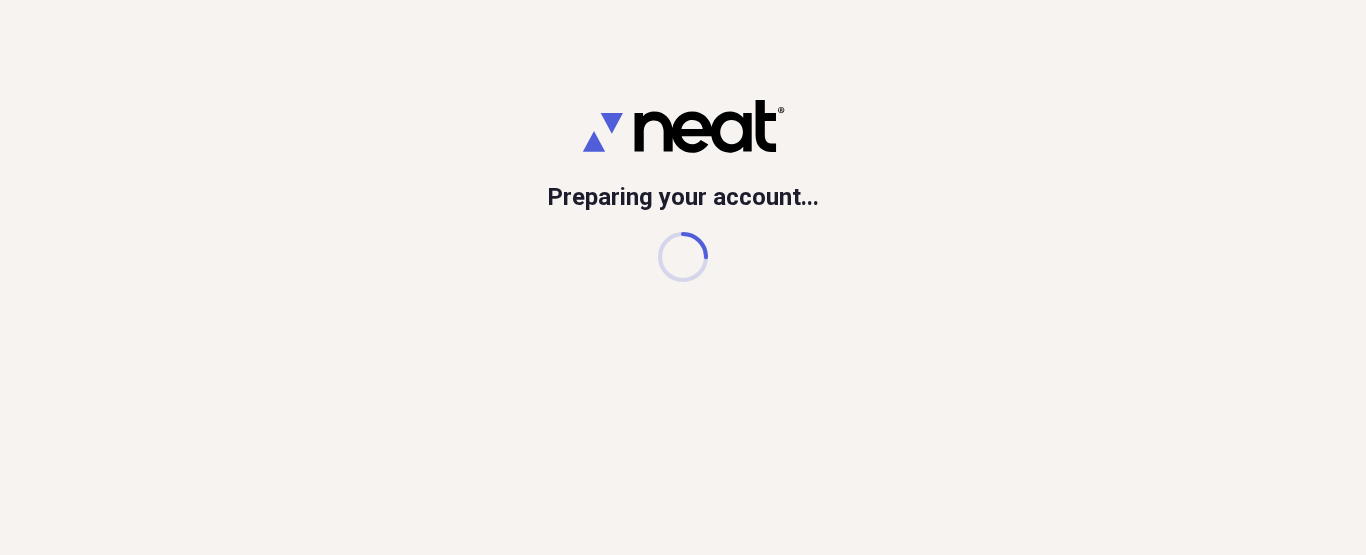 scroll, scrollTop: 0, scrollLeft: 0, axis: both 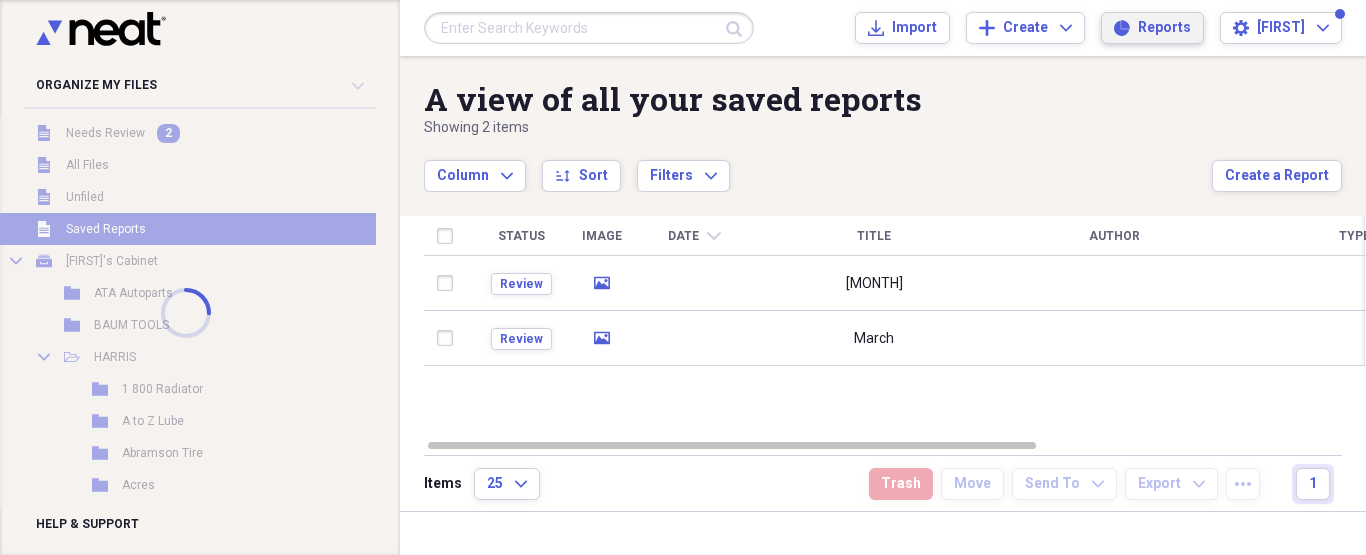 click on "Reports" at bounding box center [1164, 28] 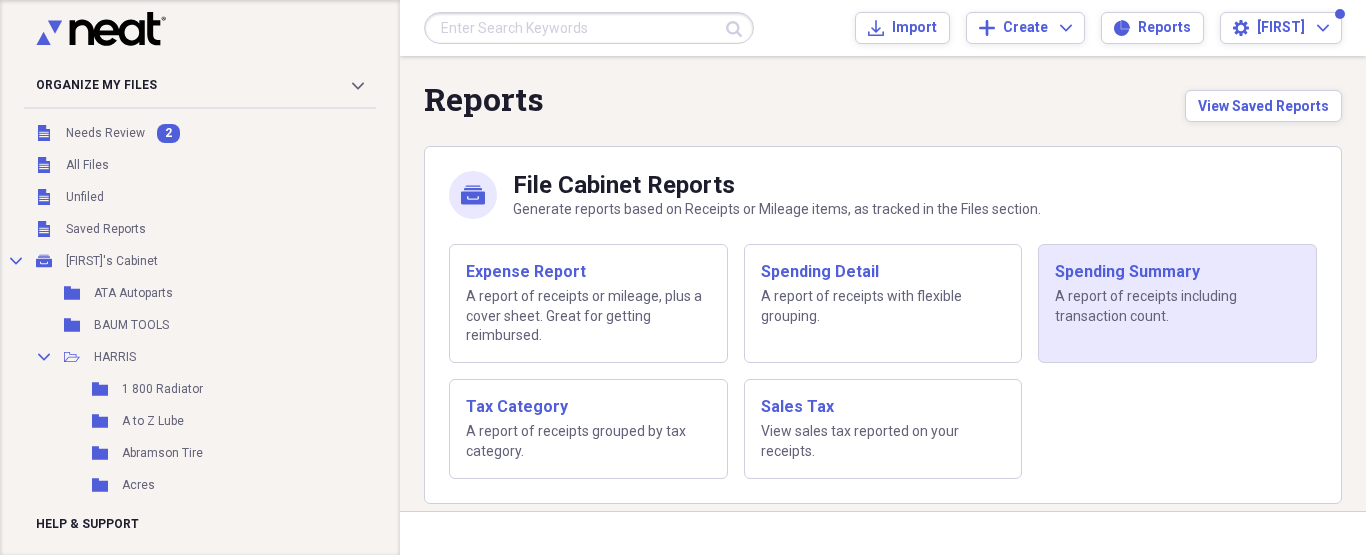 click on "A report of receipts including transaction count." at bounding box center [1177, 306] 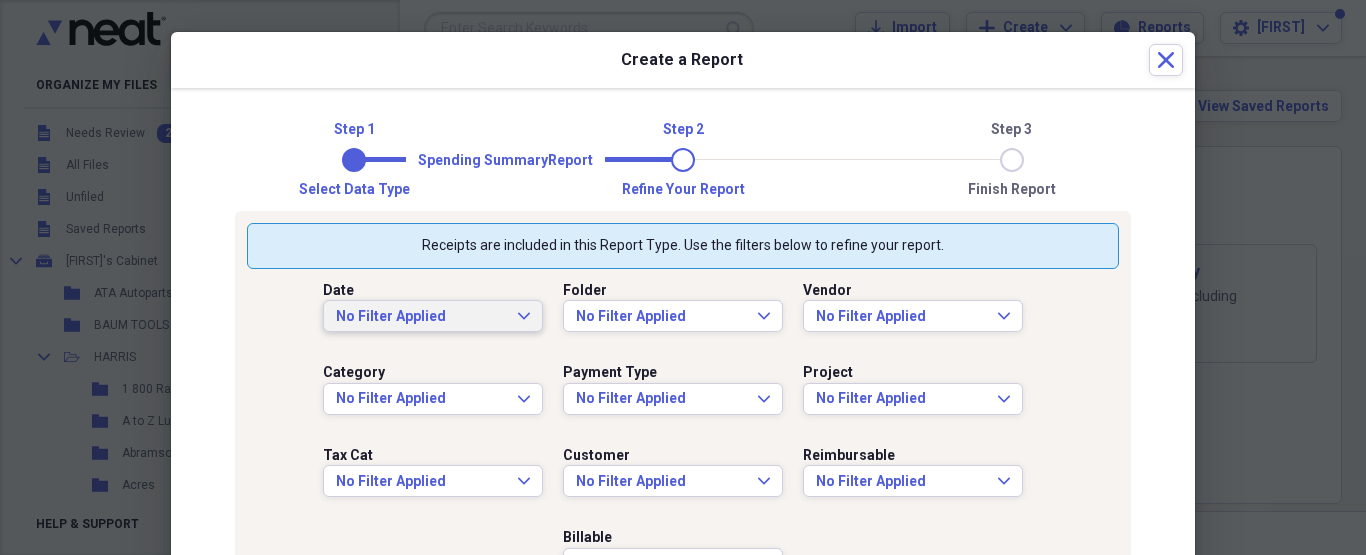 click on "No Filter Applied" at bounding box center [421, 317] 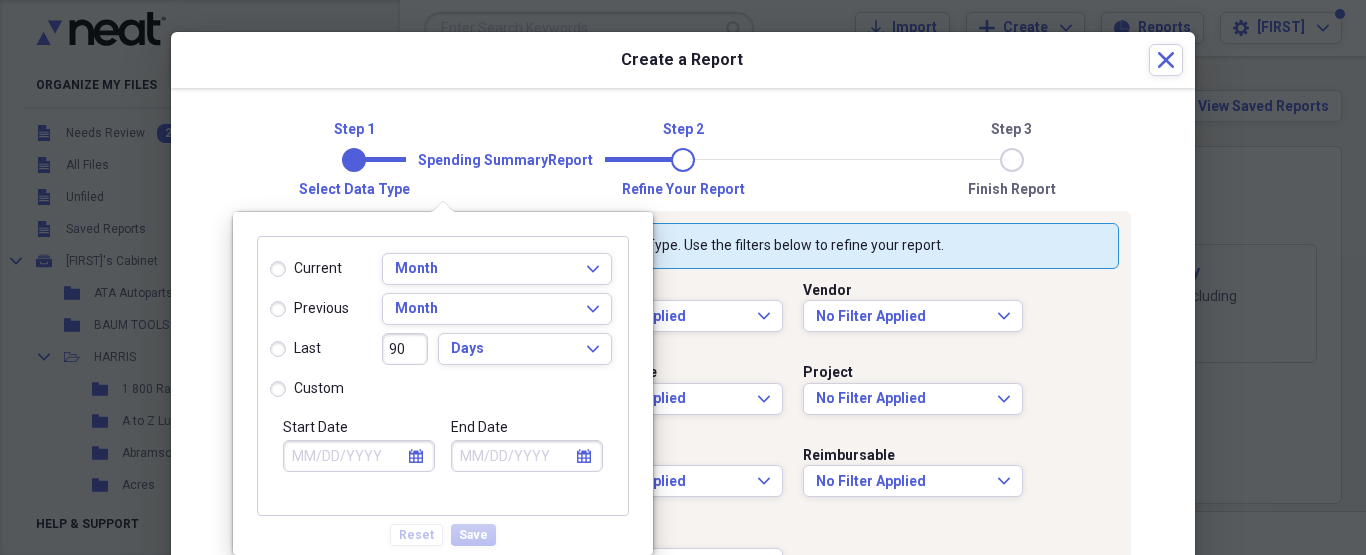 select on "7" 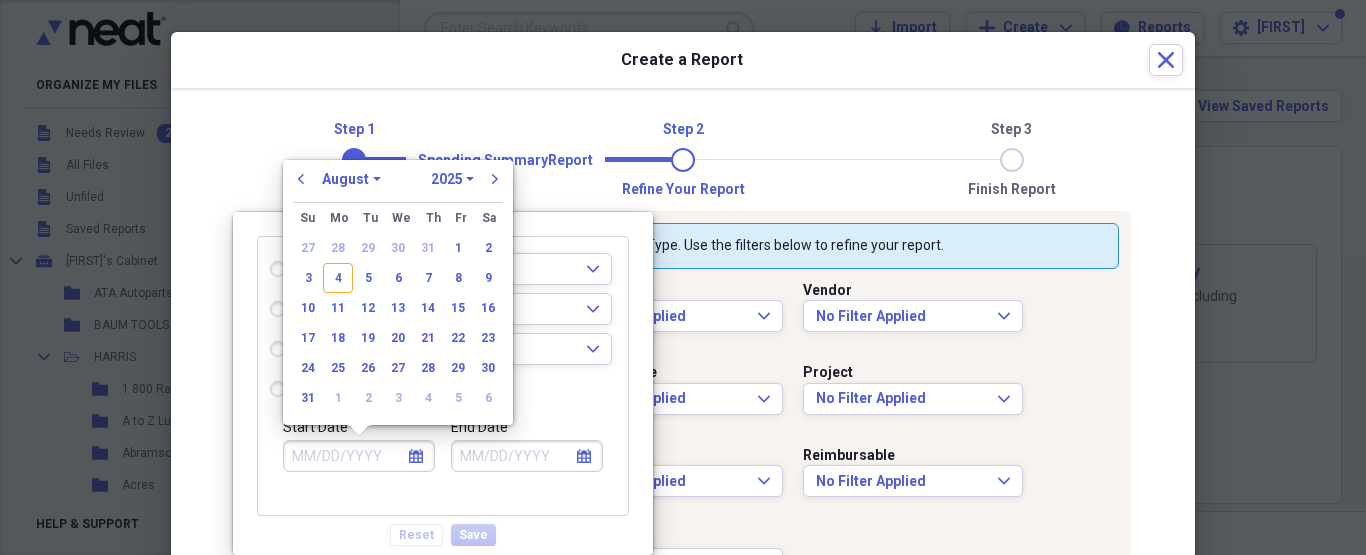 click on "Start Date" at bounding box center (359, 456) 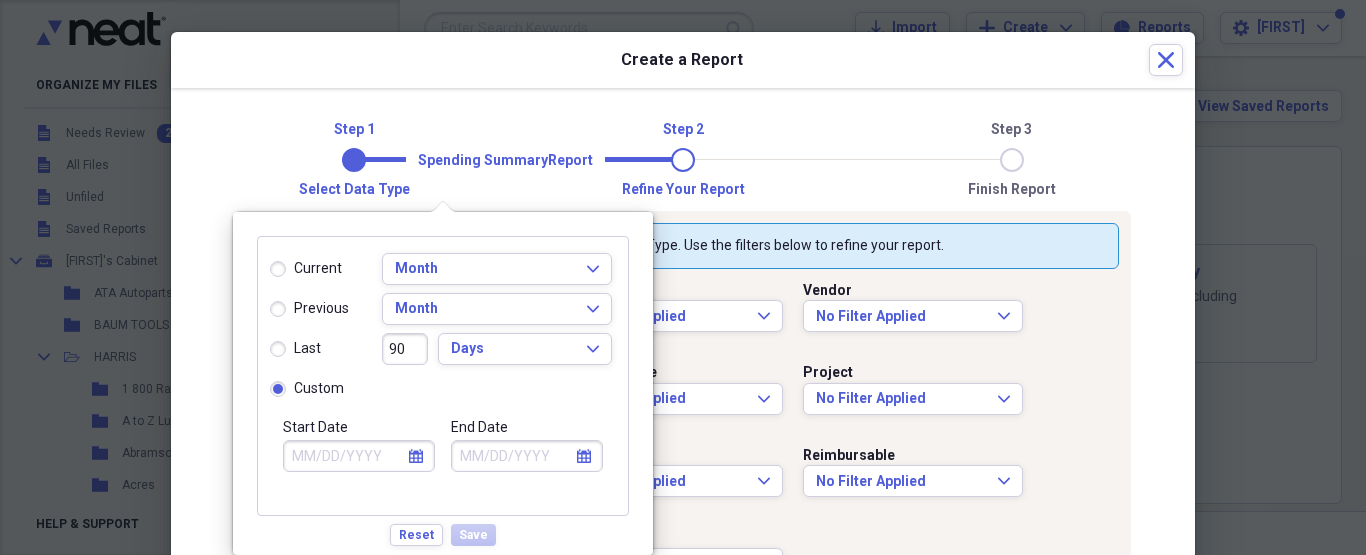 click 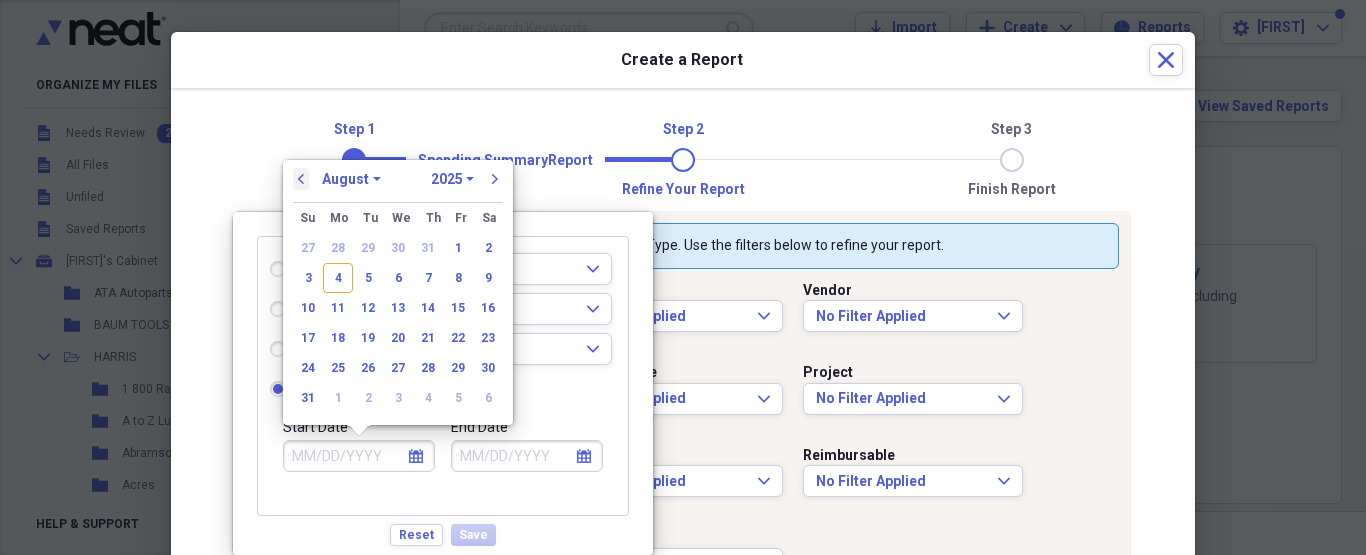 click on "previous" at bounding box center (301, 179) 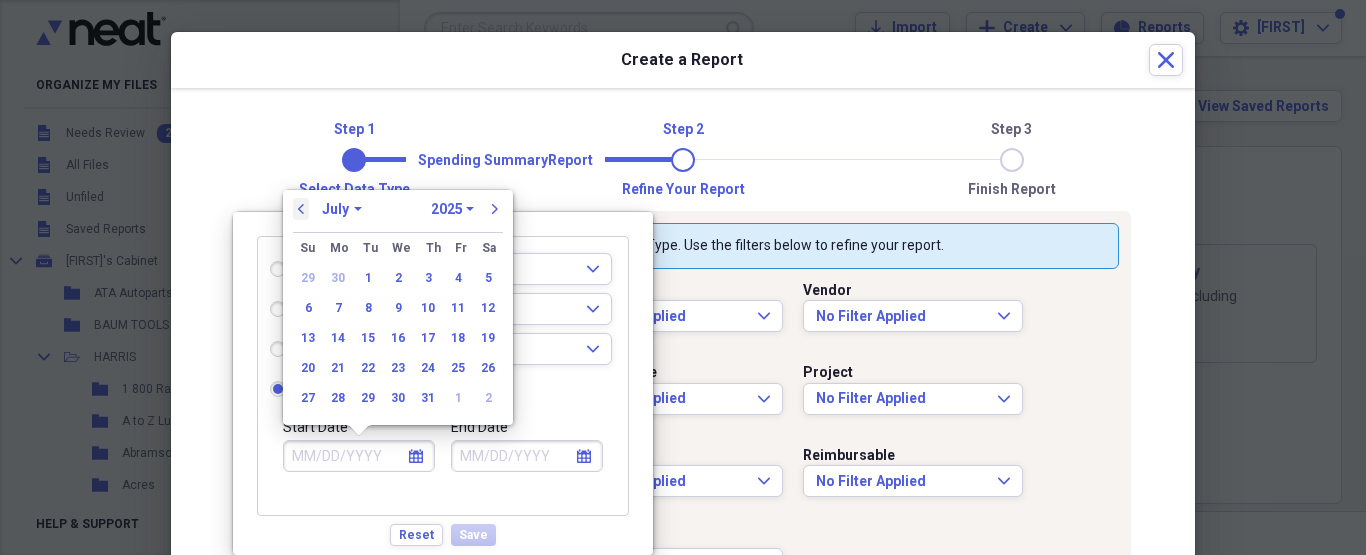 click on "previous" at bounding box center (301, 209) 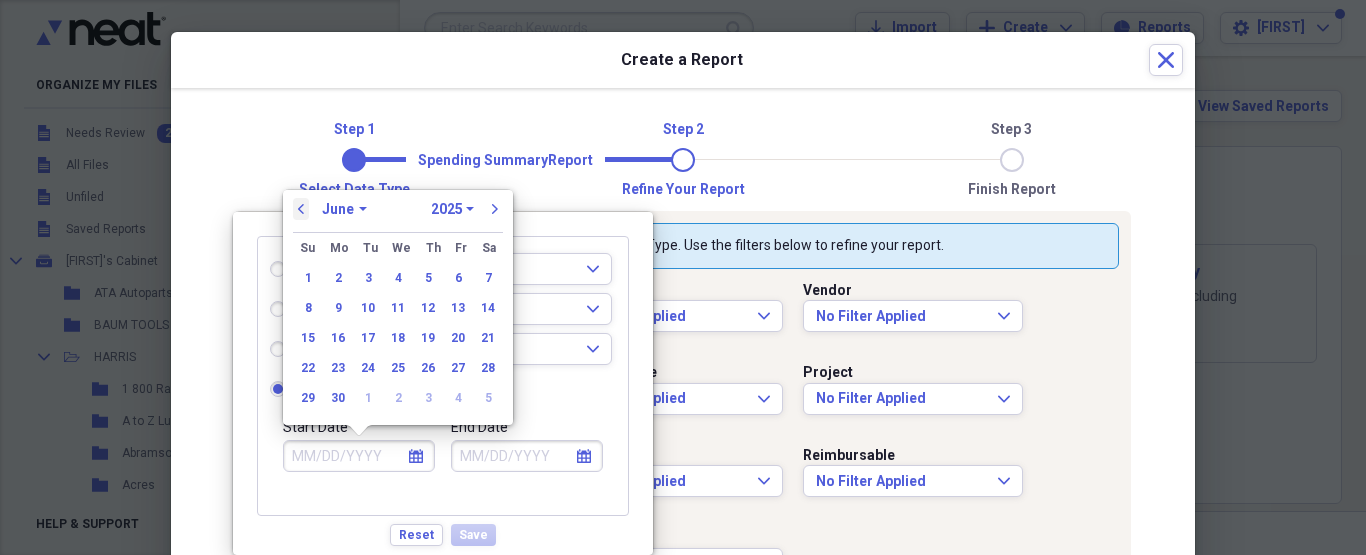 click on "previous" at bounding box center (301, 209) 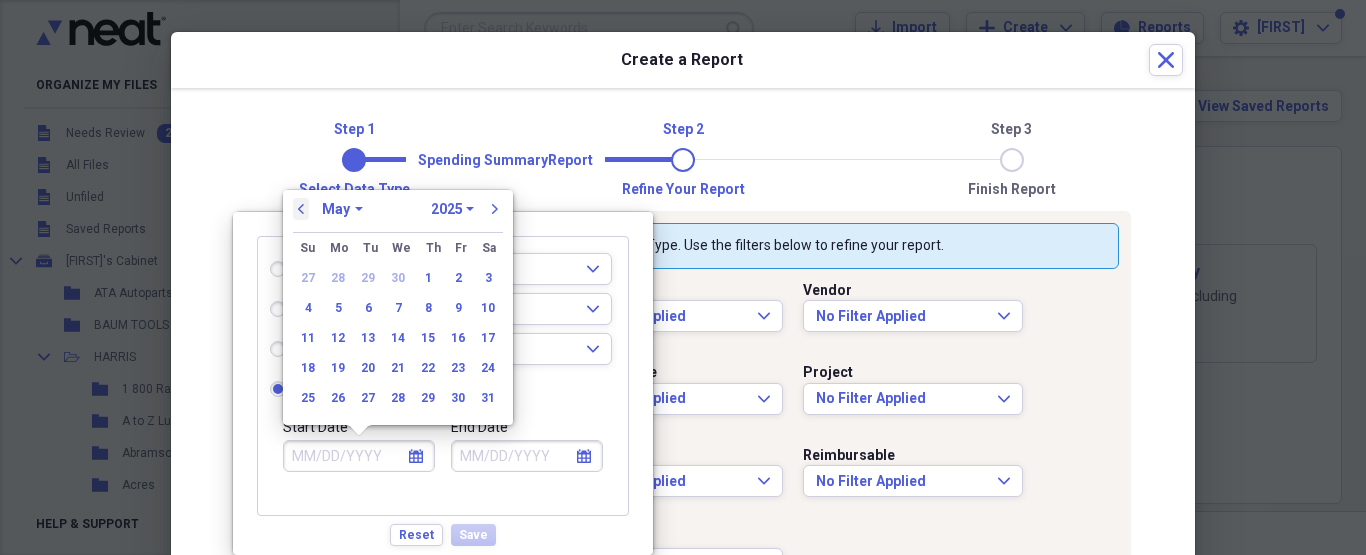 click on "previous" at bounding box center [301, 209] 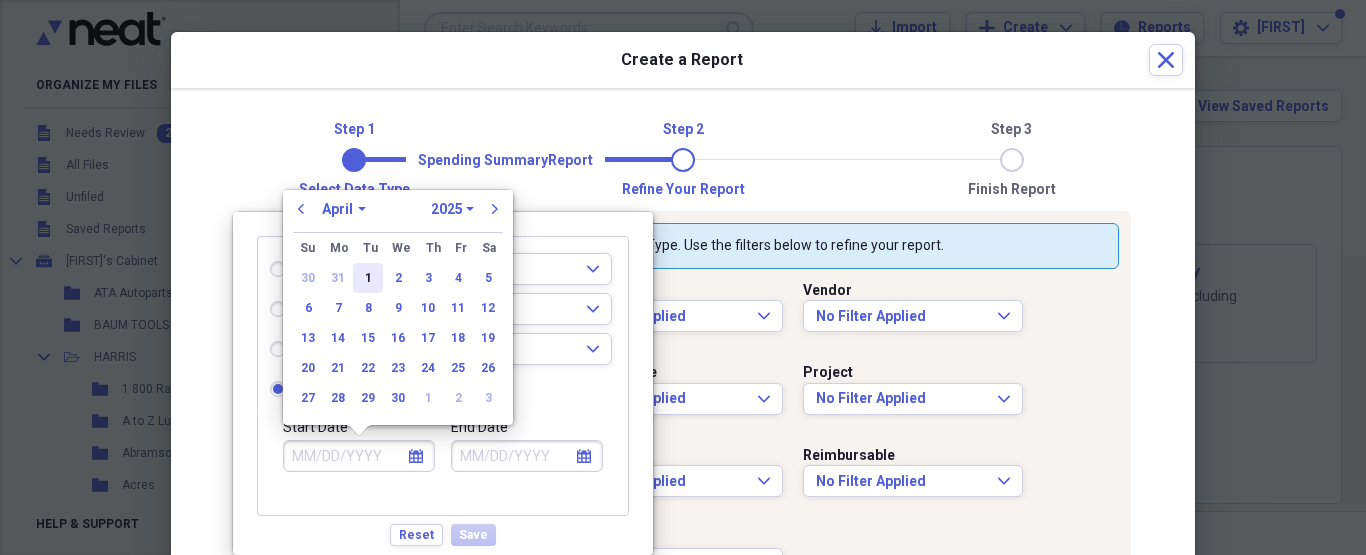 click on "1" at bounding box center (368, 278) 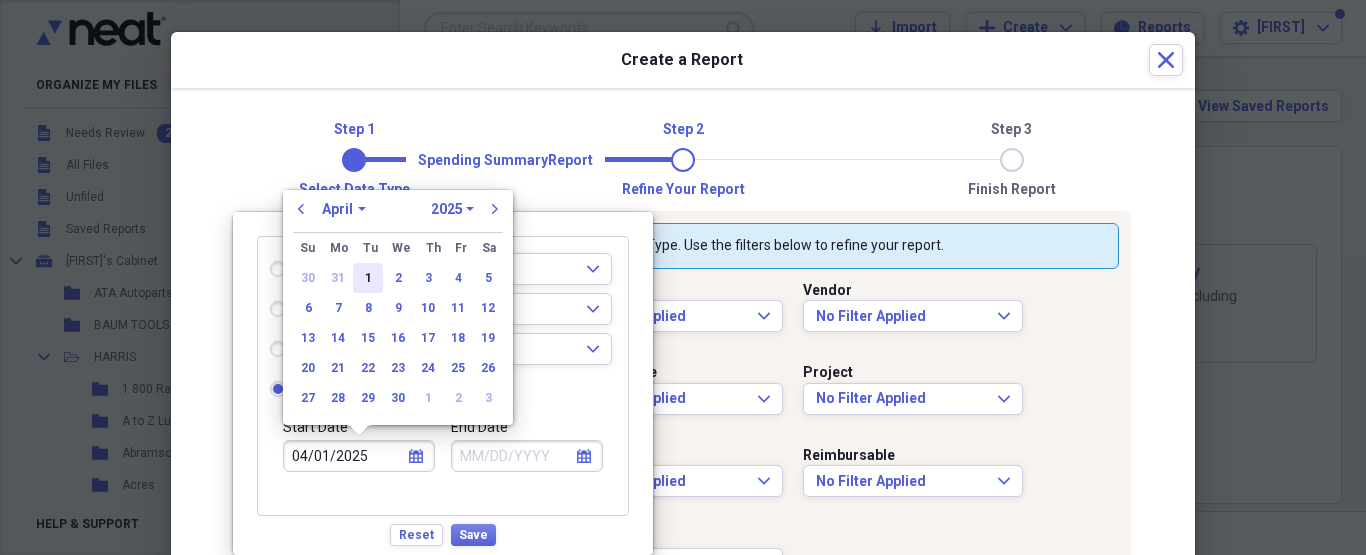 type on "04/01/2025" 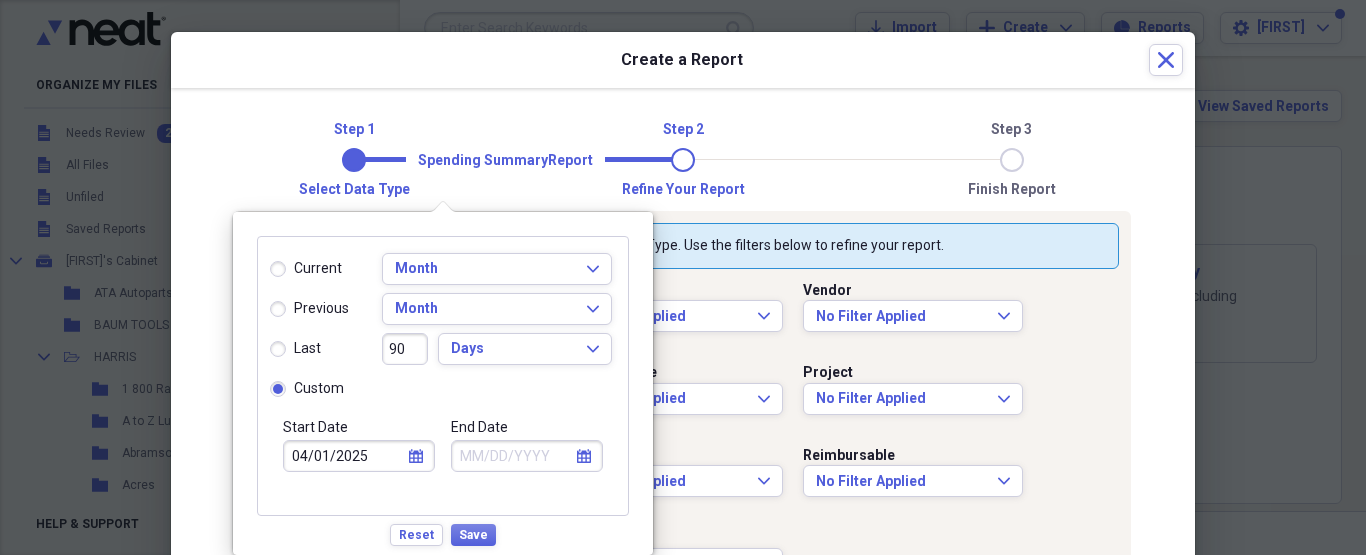 click on "End Date" at bounding box center (527, 456) 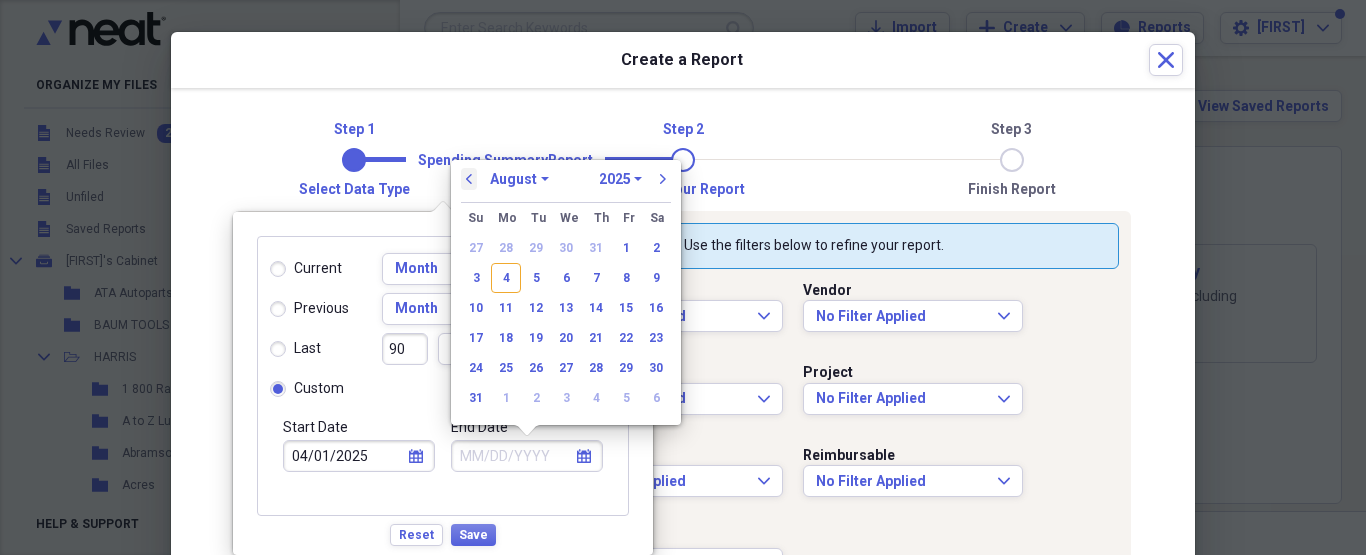 click on "previous" at bounding box center [469, 179] 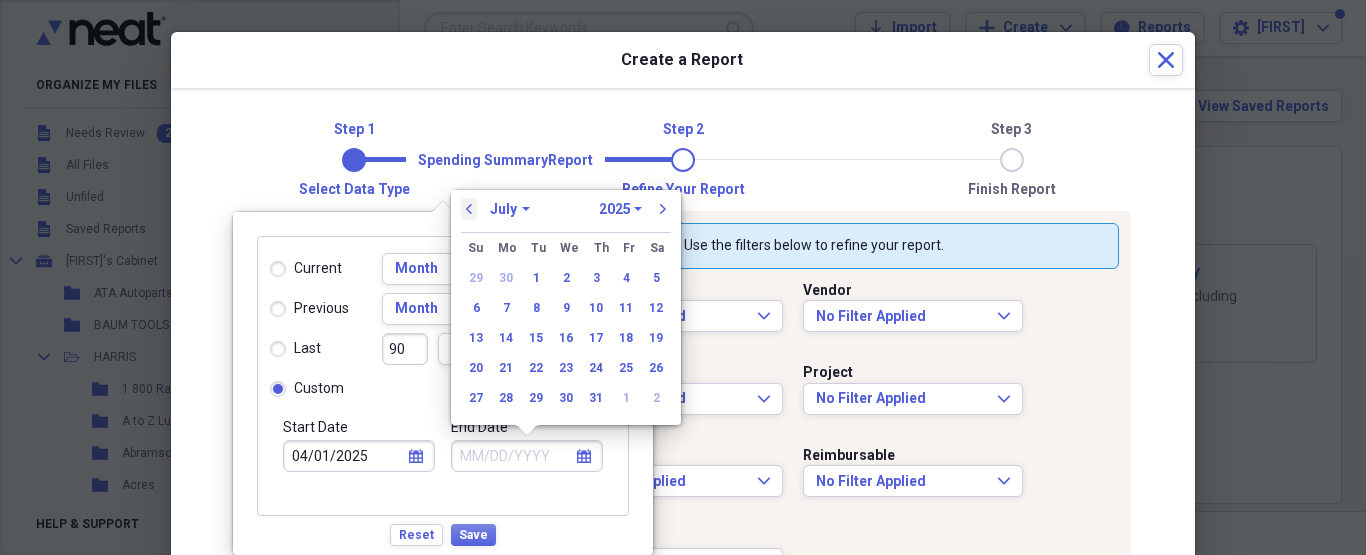 click on "previous" at bounding box center [469, 209] 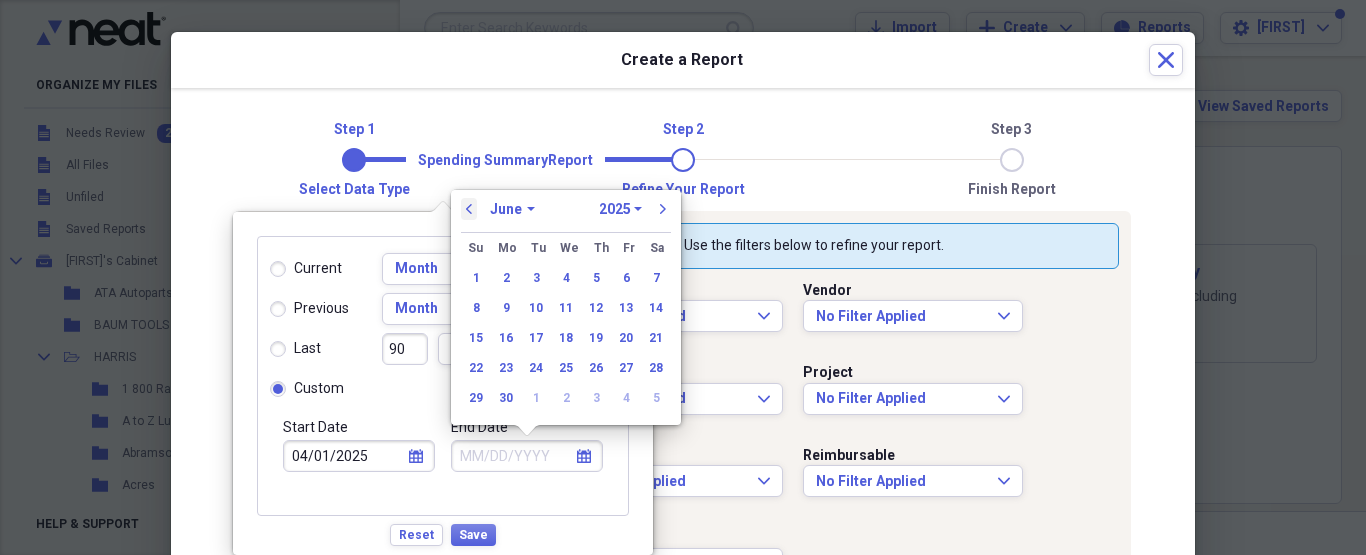 click on "previous" at bounding box center (469, 209) 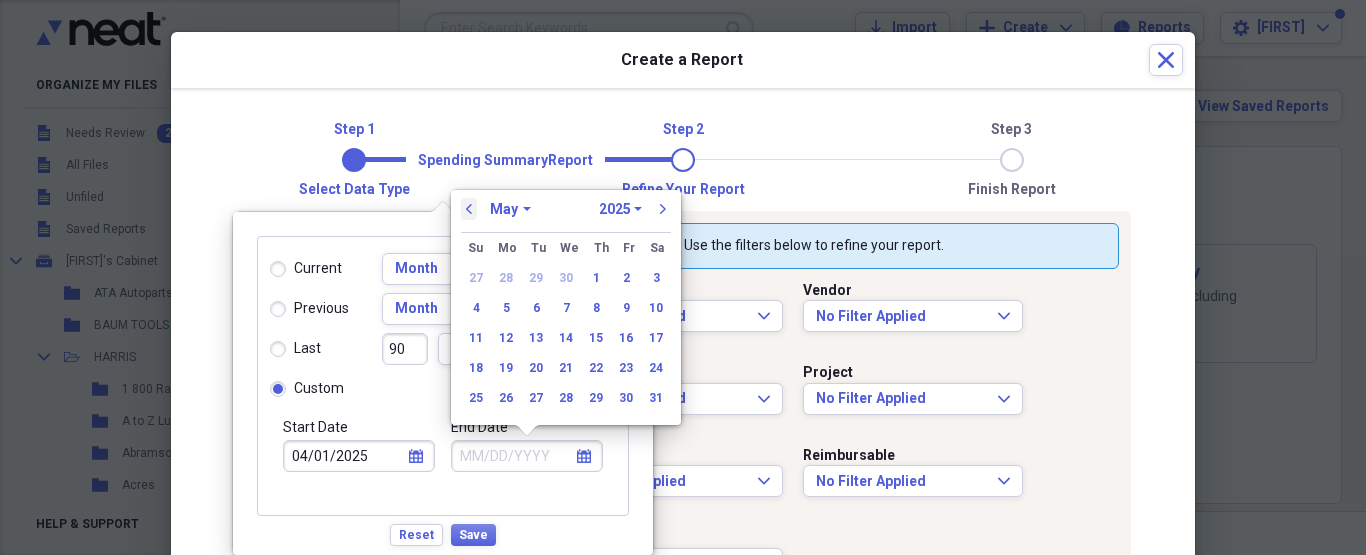 click on "previous" at bounding box center (469, 209) 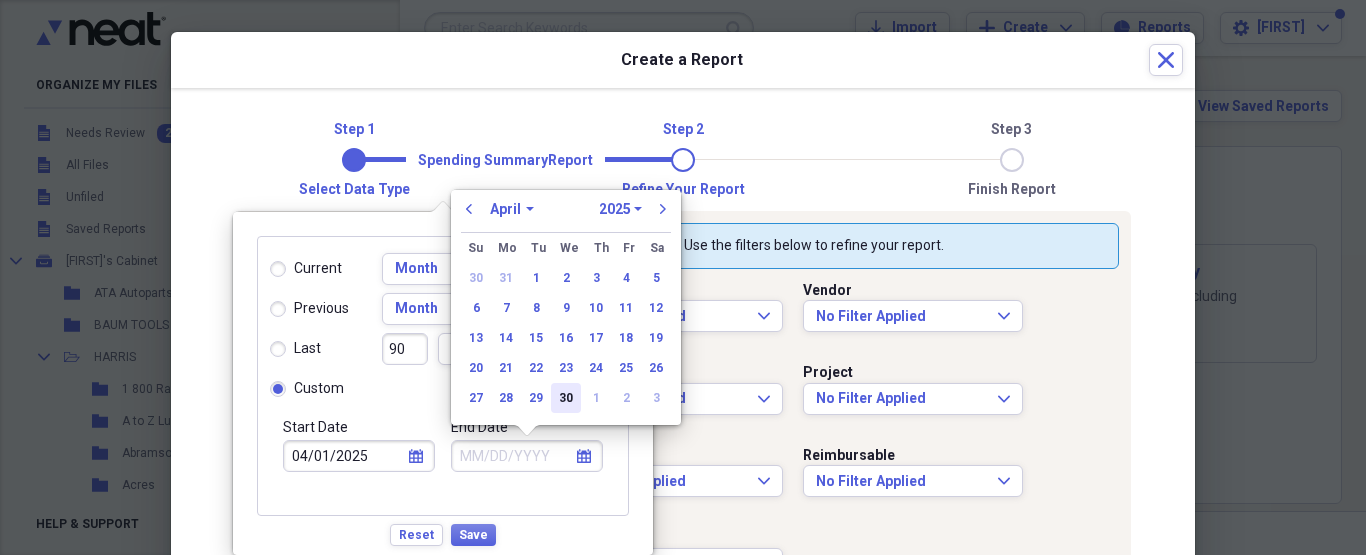 click on "30" at bounding box center (566, 398) 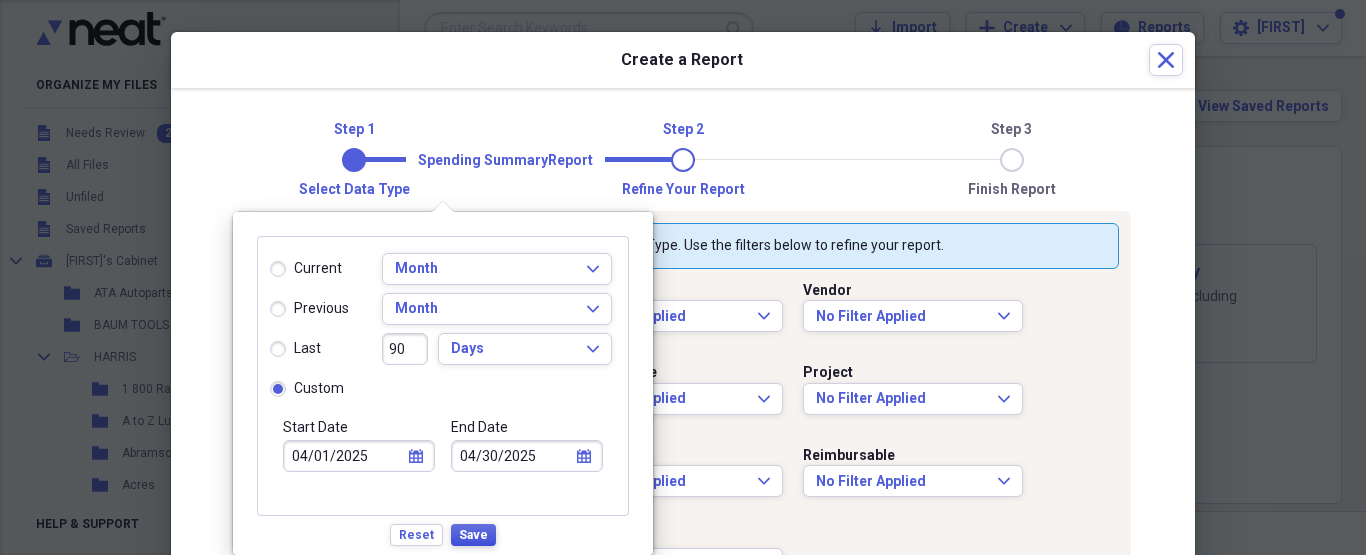 click on "Save" at bounding box center [473, 535] 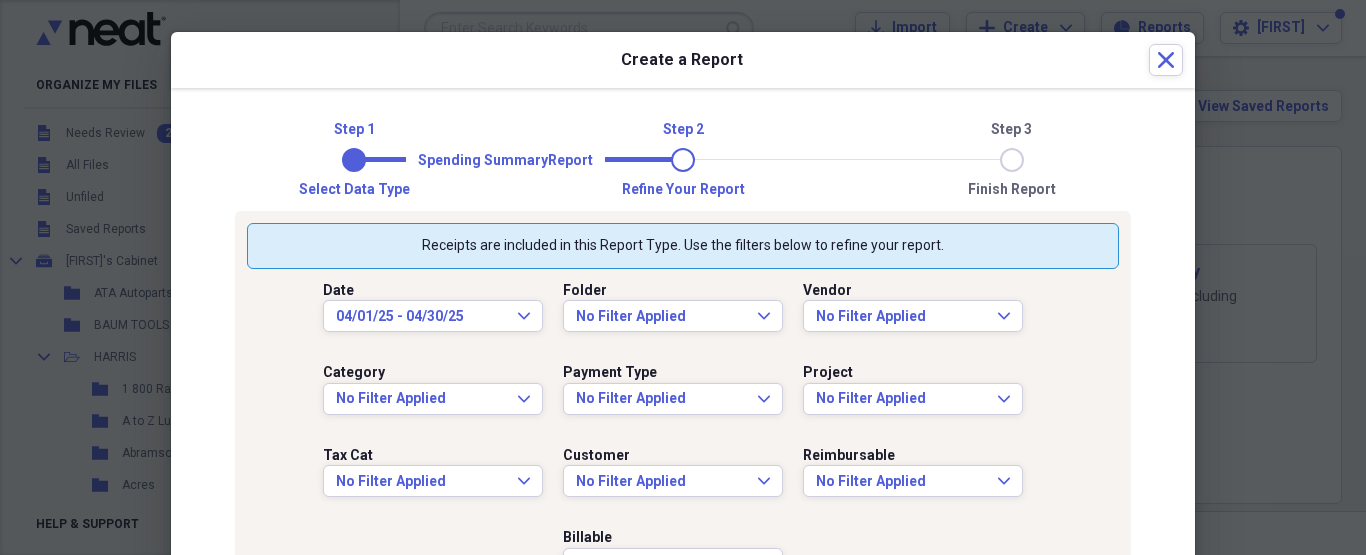 click on "Date [DATE] - [DATE] Expand Folder No Filter Applied Expand Vendor No Filter Applied Expand Category No Filter Applied Expand Payment Type No Filter Applied Expand Project No Filter Applied Expand Tax Cat No Filter Applied Expand Customer No Filter Applied Expand Reimbursable No Filter Applied Expand Billable No Filter Applied Expand" at bounding box center (683, 434) 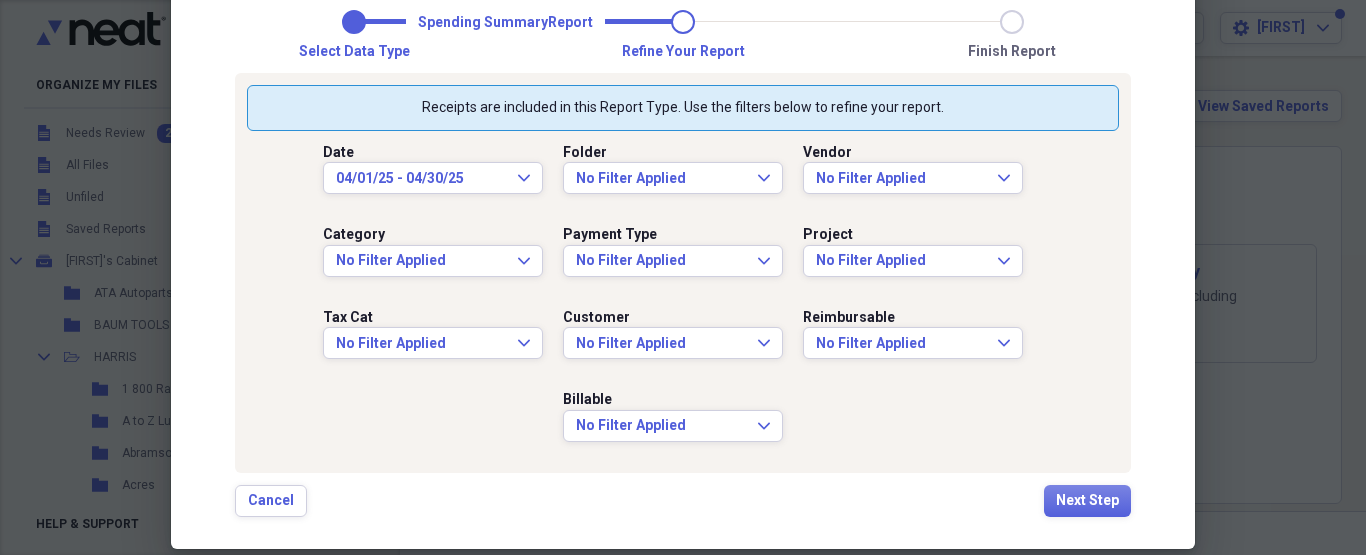 scroll, scrollTop: 164, scrollLeft: 0, axis: vertical 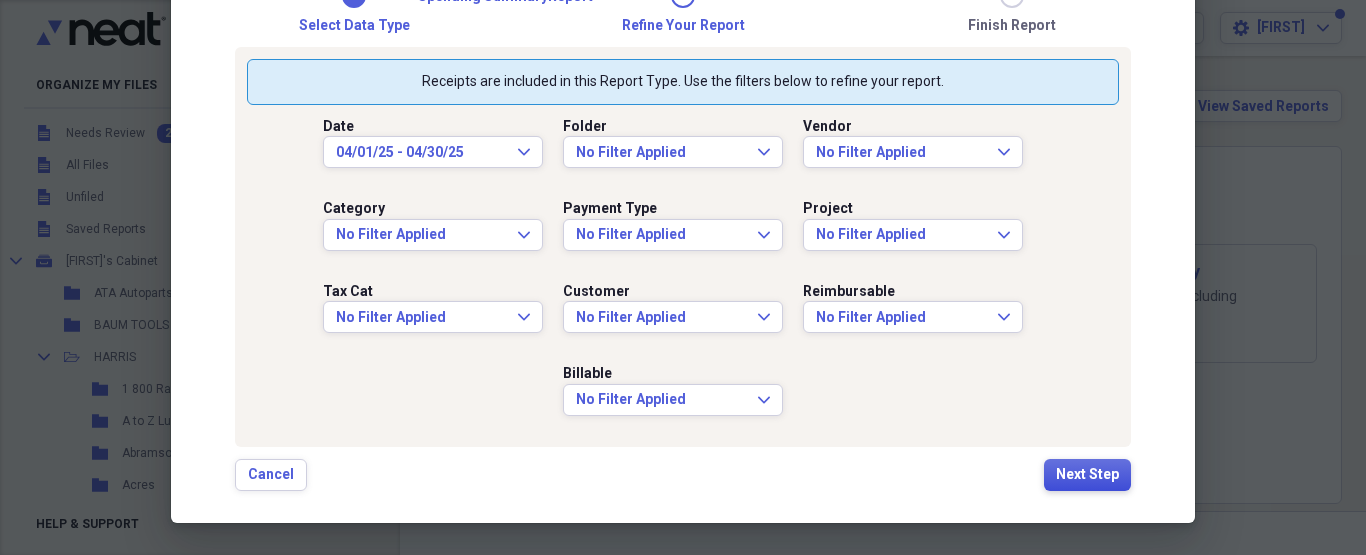 click on "Next Step" at bounding box center (1087, 475) 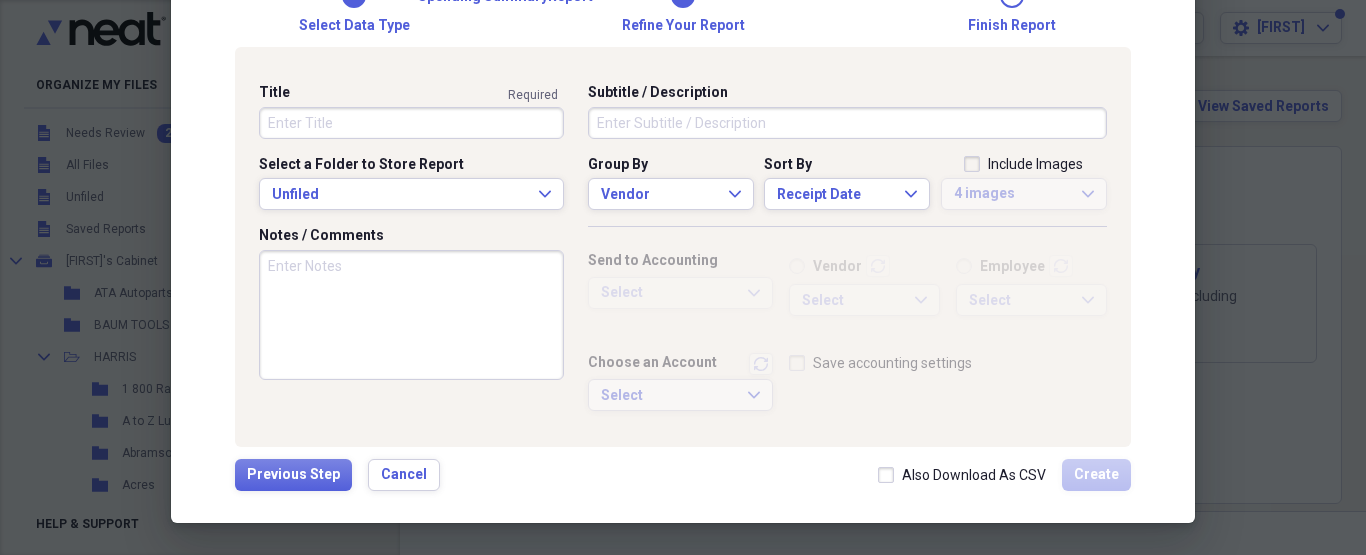 click on "Title" at bounding box center (411, 123) 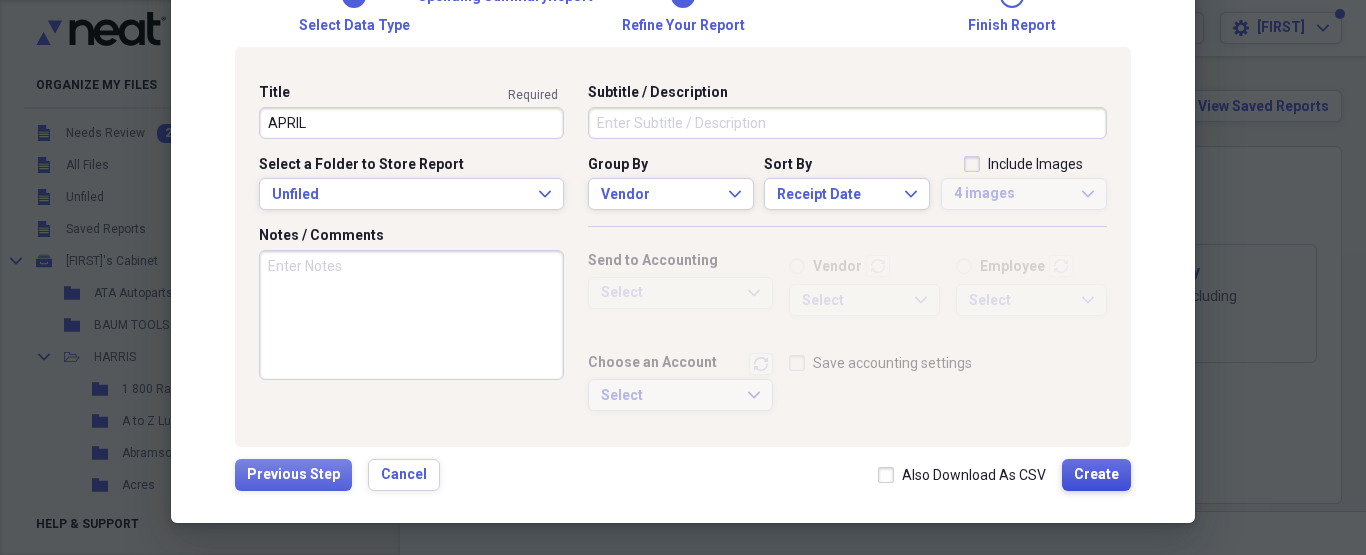 type on "APRIL" 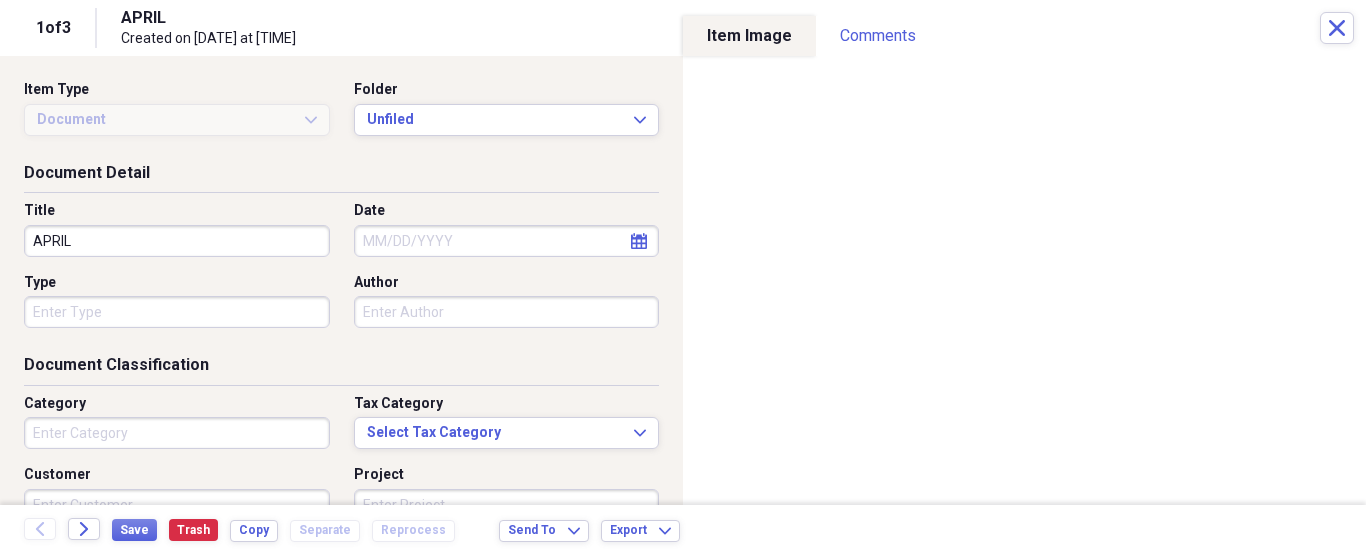 click on "[MONTH] Created on [DATE] at [TIME]" at bounding box center [720, 28] 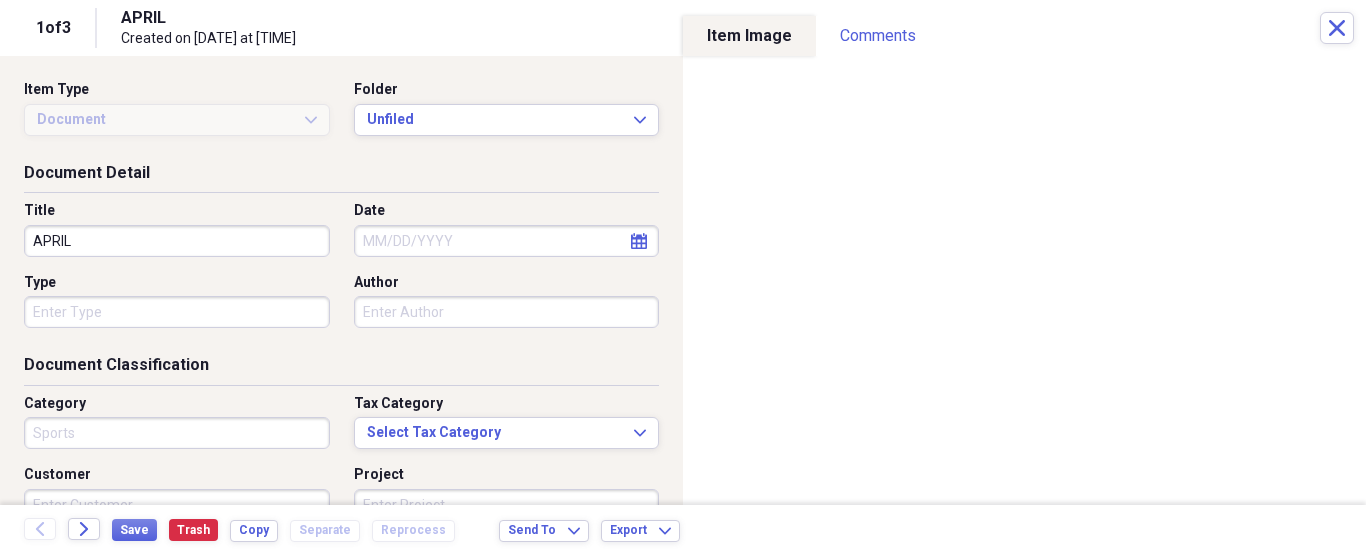 type on "Sports" 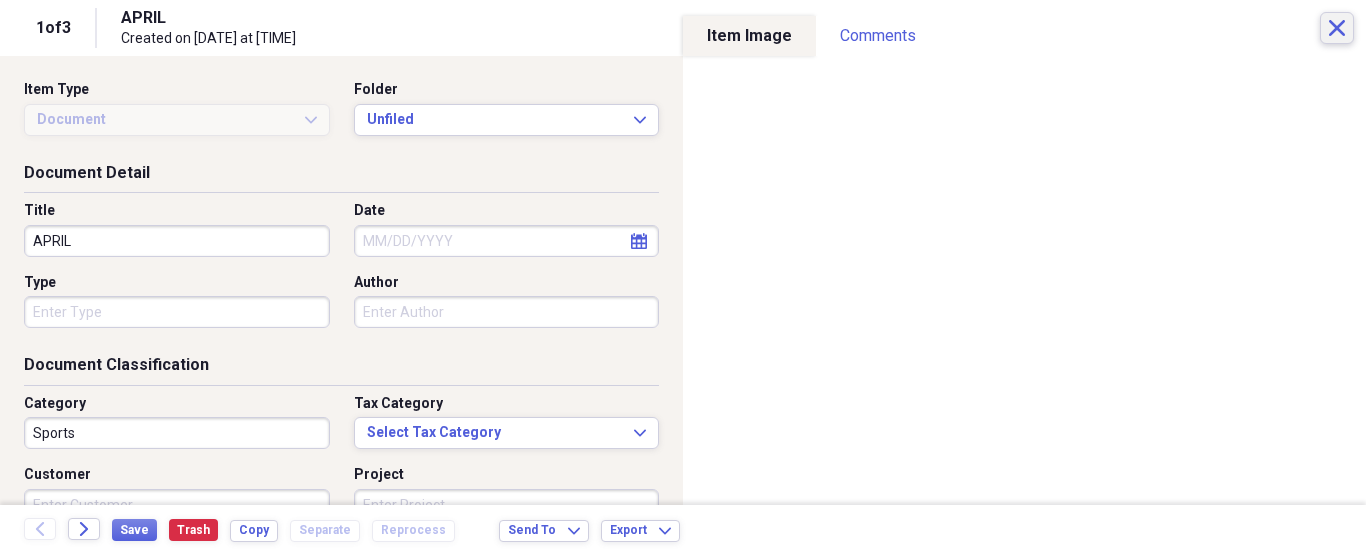 click 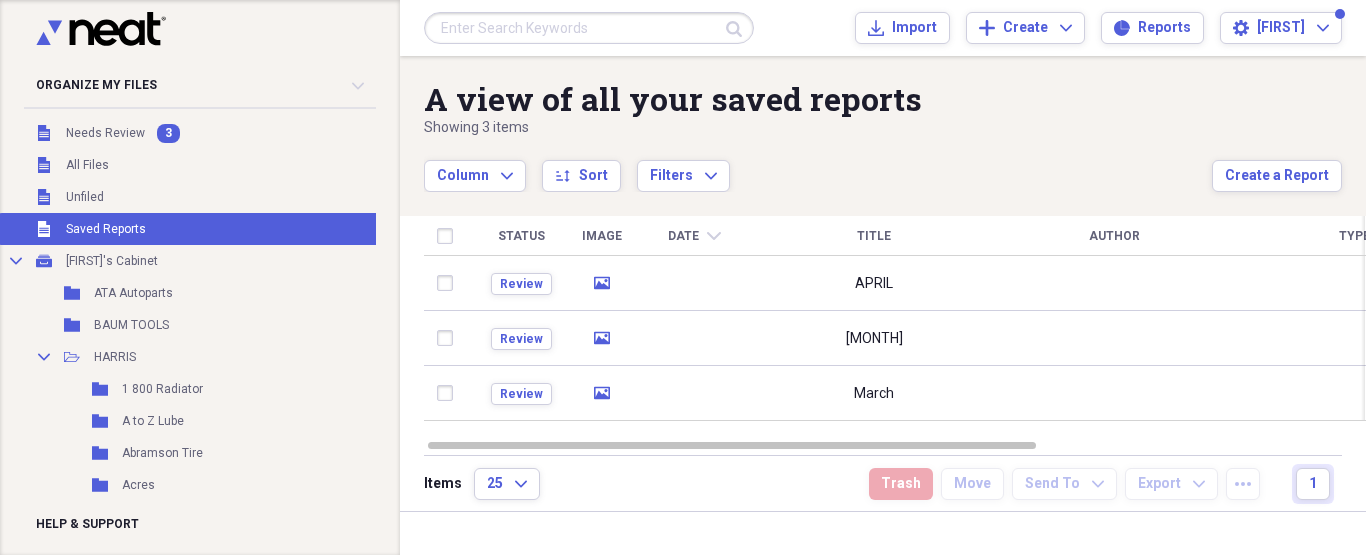 click on "Saved Reports" at bounding box center (106, 229) 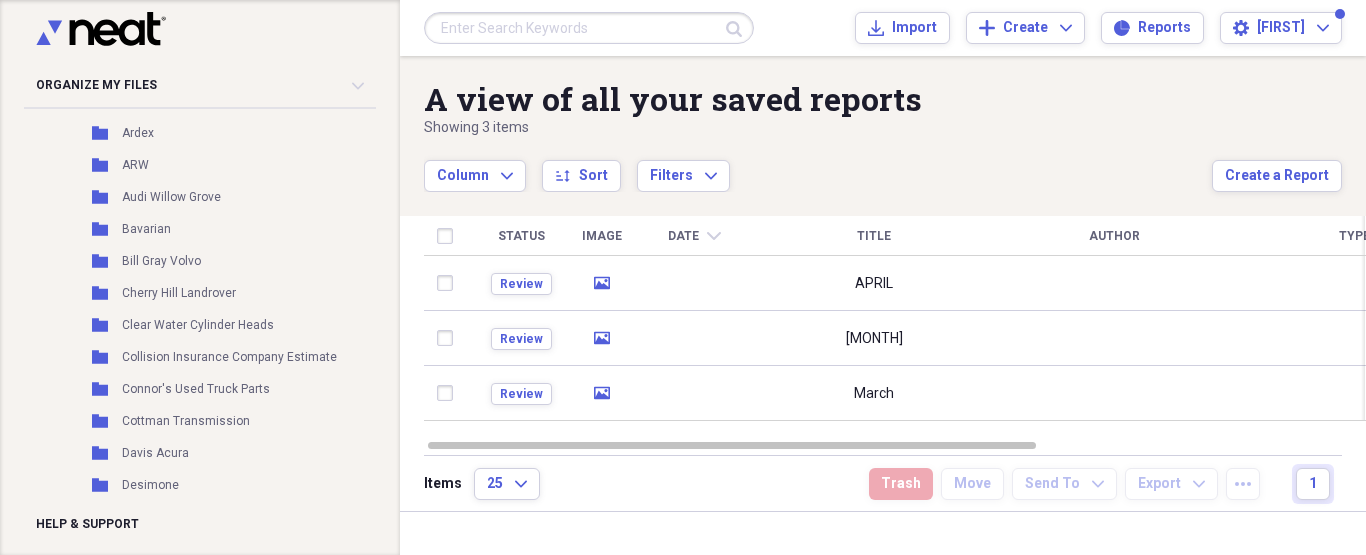 scroll, scrollTop: 5640, scrollLeft: 0, axis: vertical 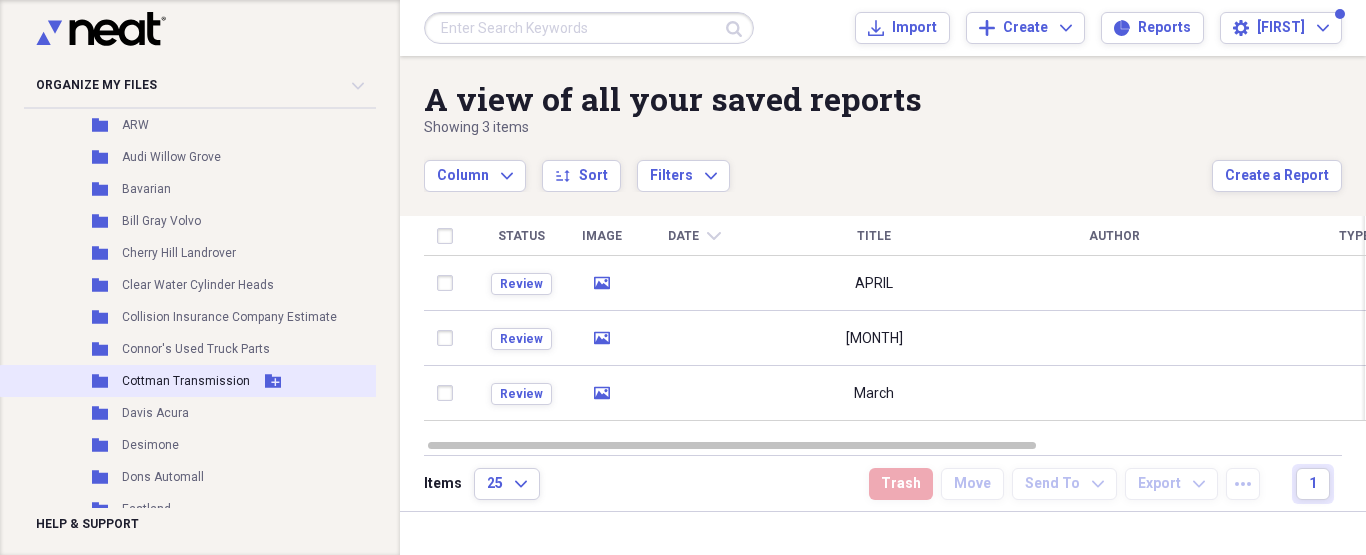 click on "Cottman Transmission" at bounding box center (186, 381) 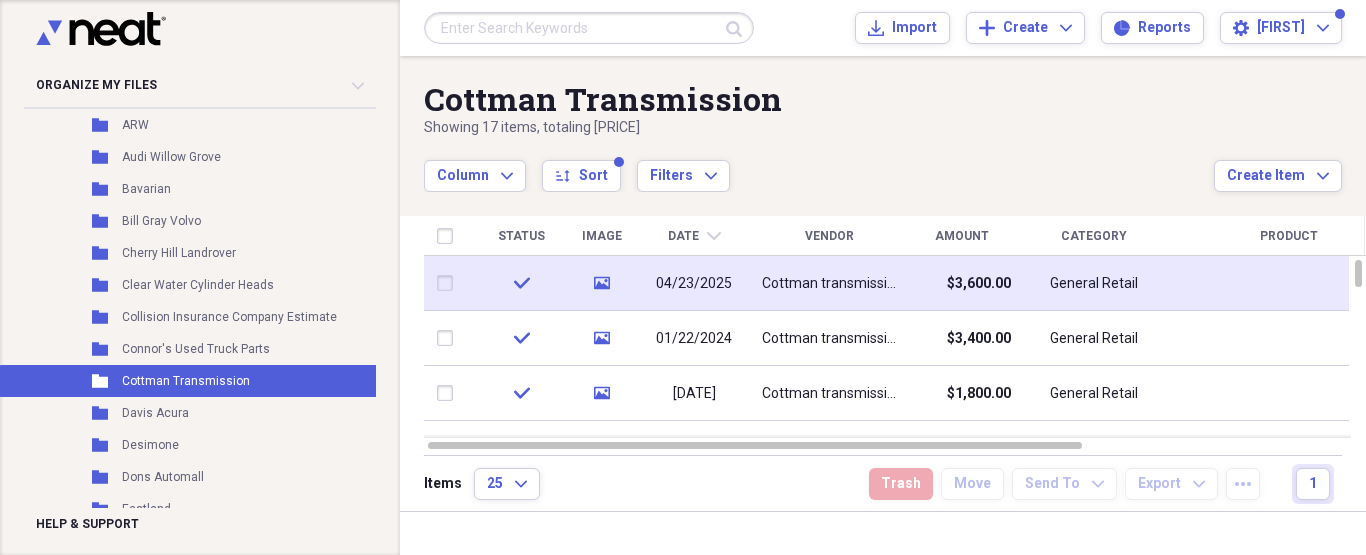 click on "General Retail" at bounding box center (1094, 283) 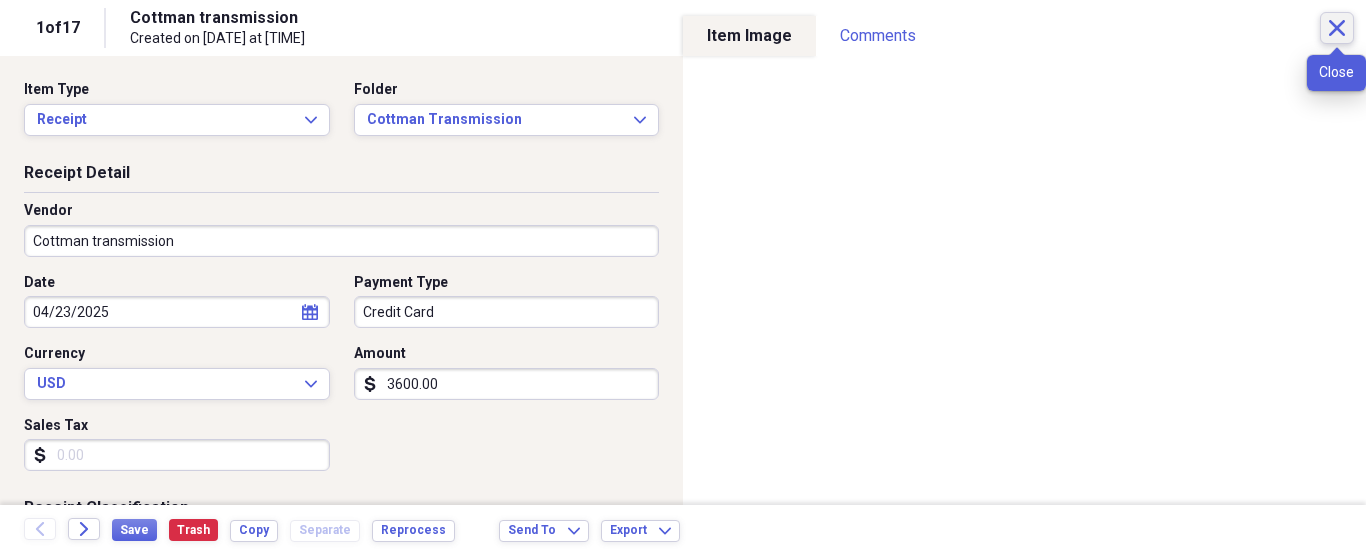 click on "Close" at bounding box center (1337, 28) 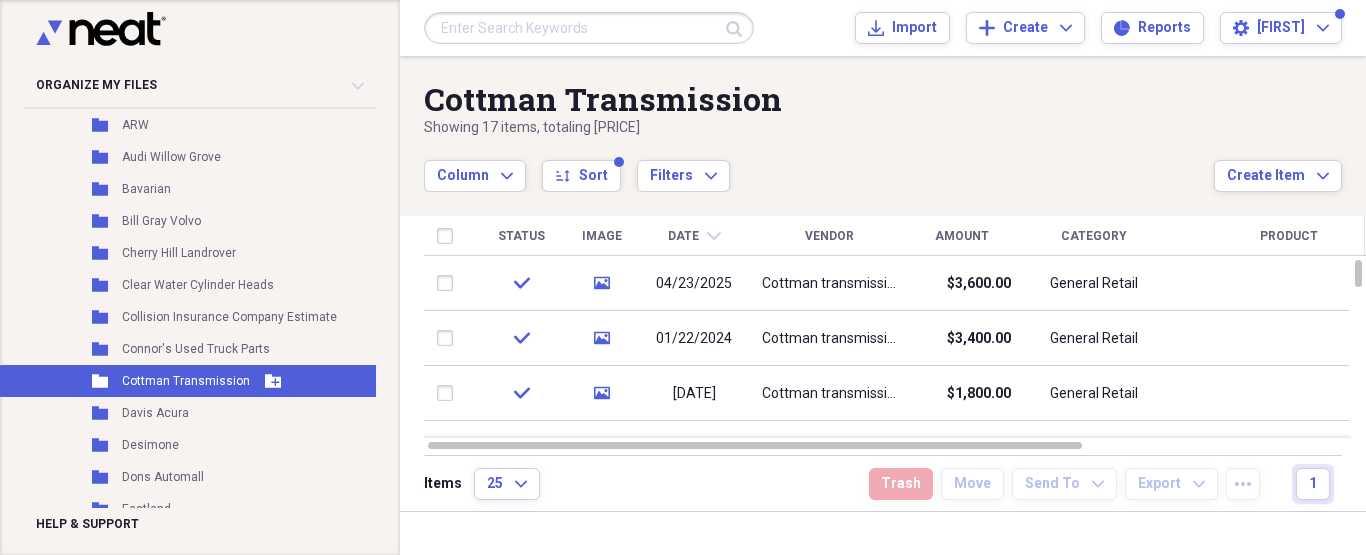 click on "Cottman Transmission" at bounding box center (186, 381) 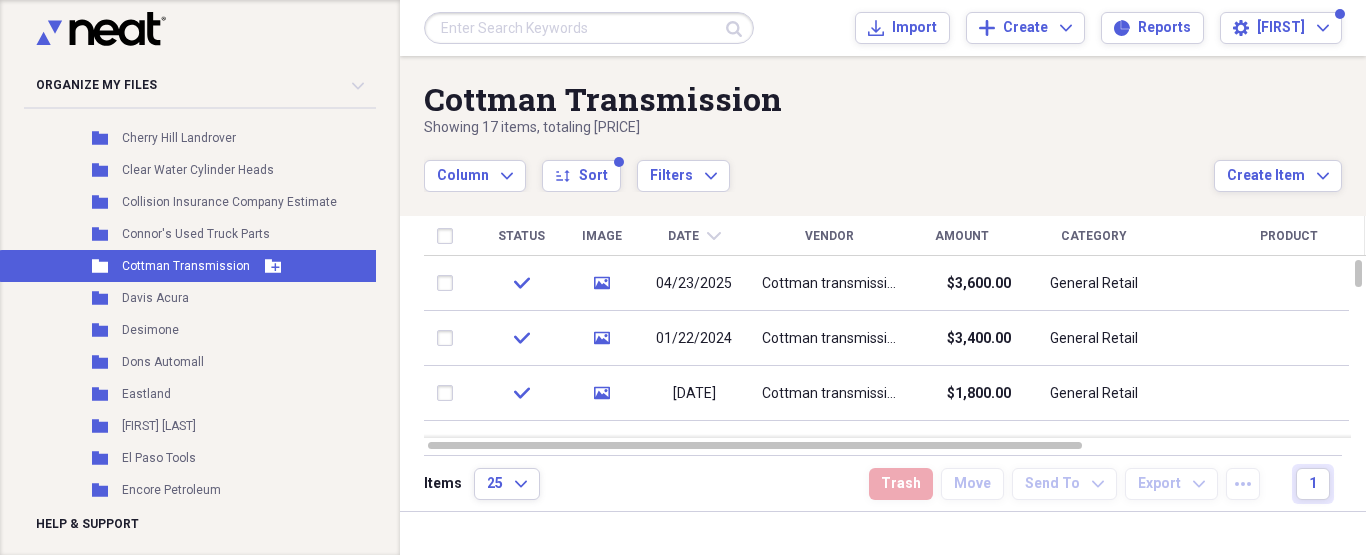 scroll, scrollTop: 5760, scrollLeft: 0, axis: vertical 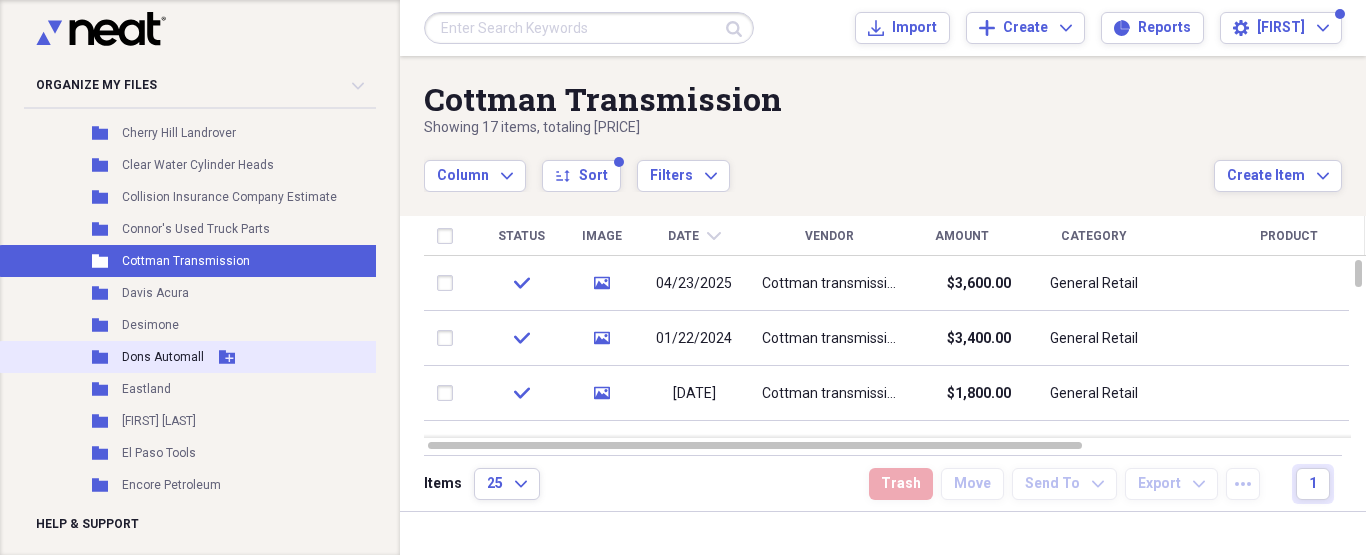 click on "Dons Automall" at bounding box center [163, 357] 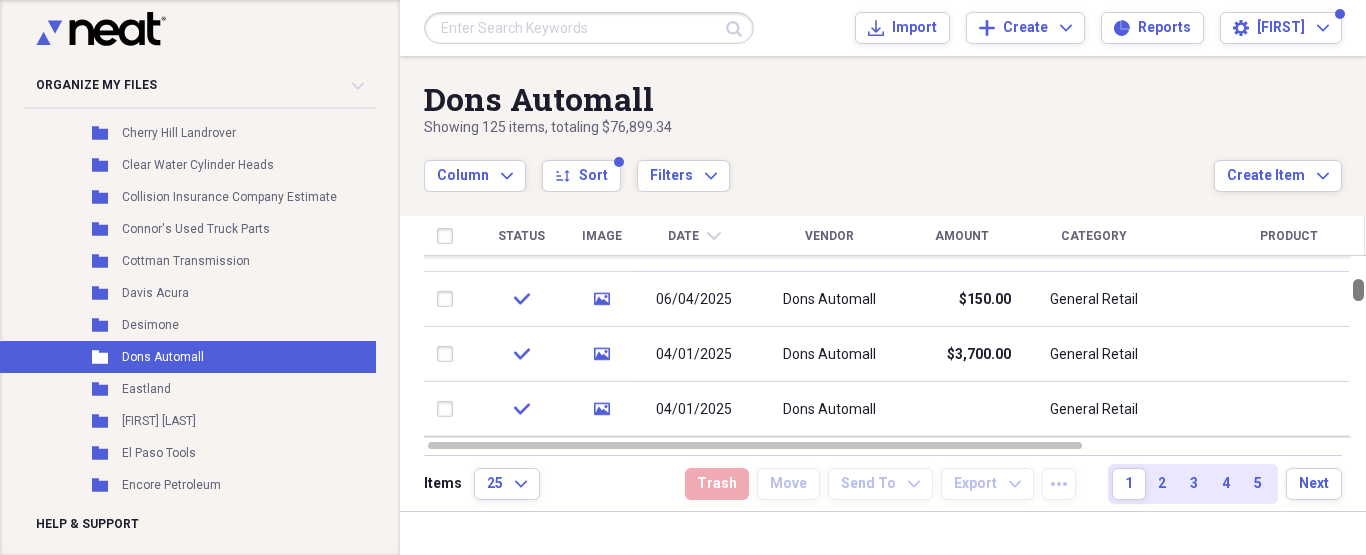 drag, startPoint x: 1356, startPoint y: 271, endPoint x: 1354, endPoint y: 290, distance: 19.104973 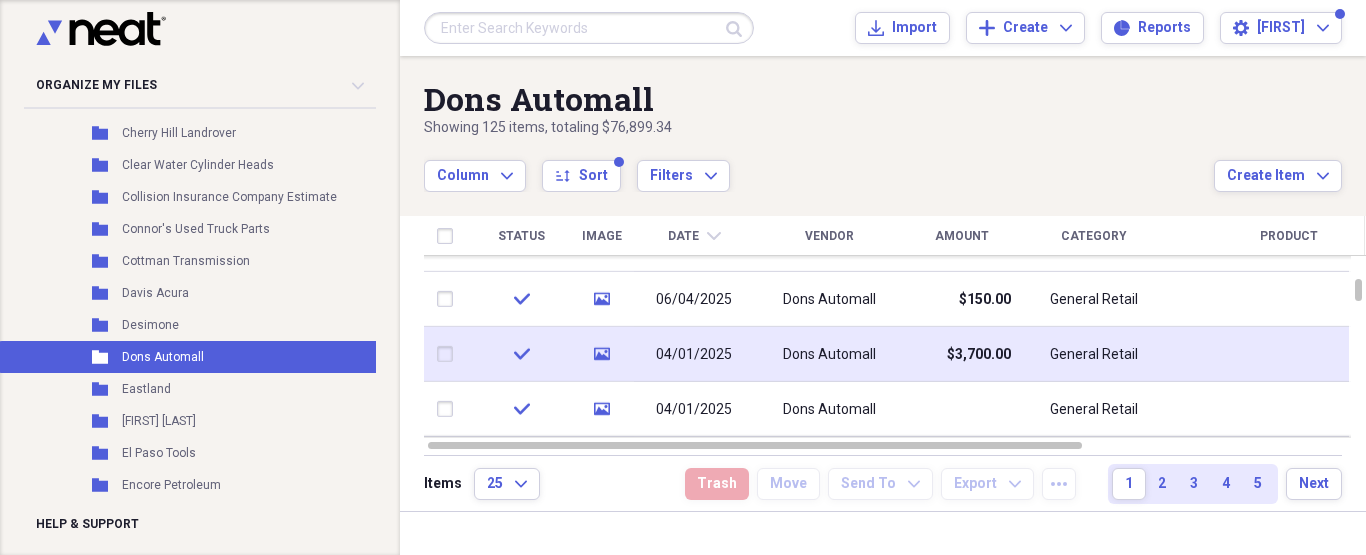 click on "$3,700.00" at bounding box center [961, 354] 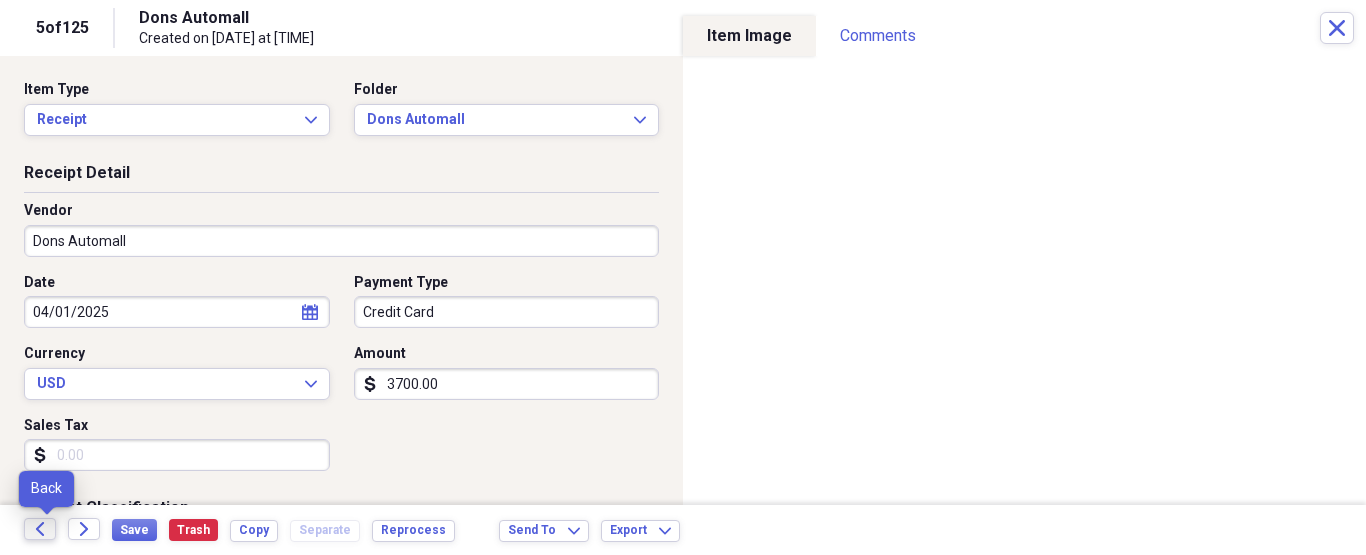 click on "Back" 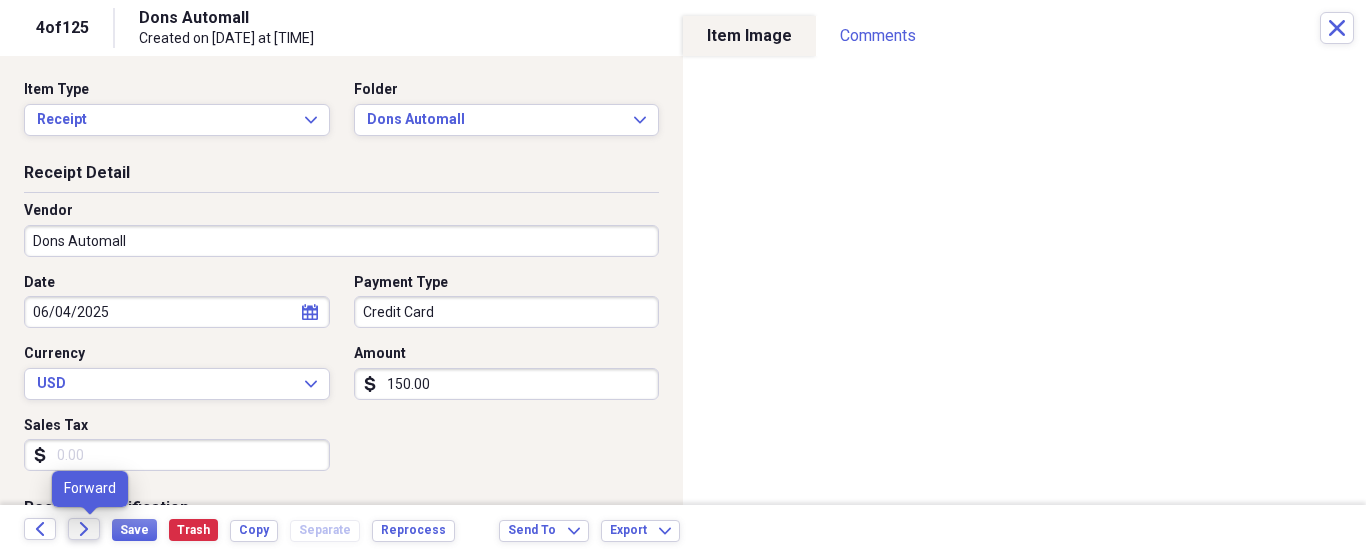 click on "Forward" at bounding box center (84, 529) 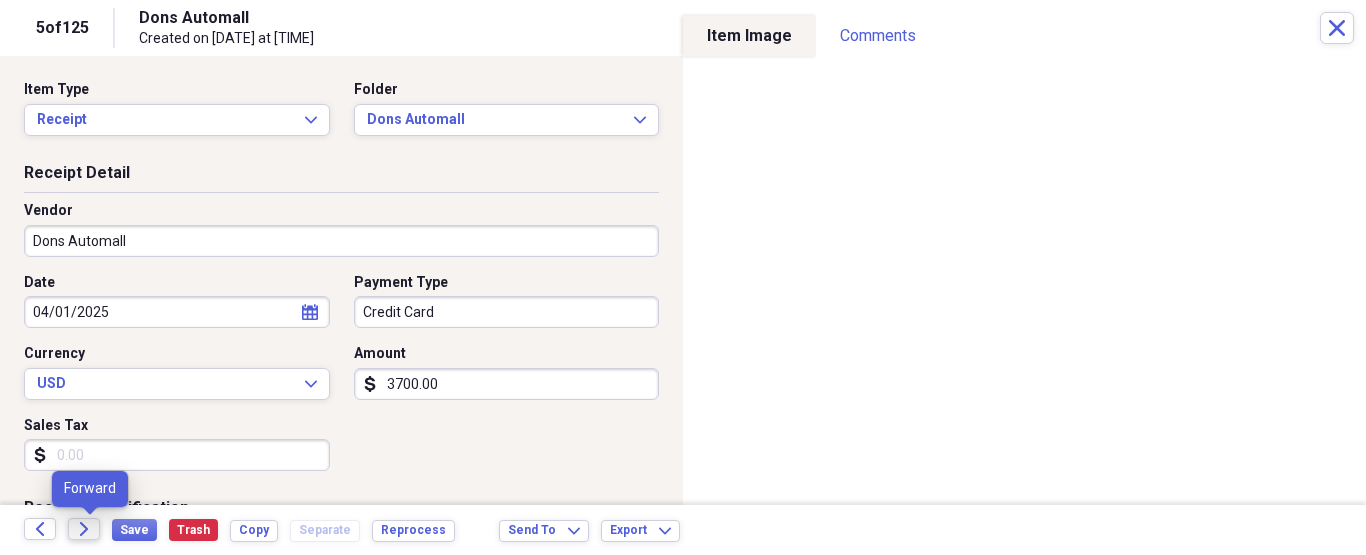 click on "Forward" at bounding box center [84, 529] 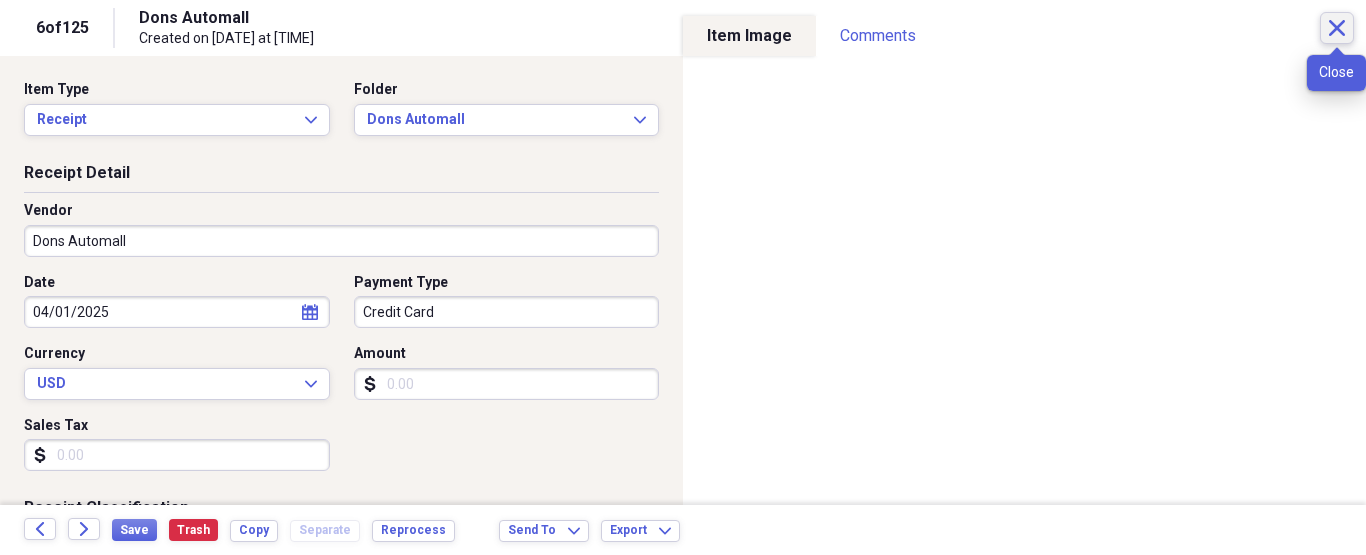 click 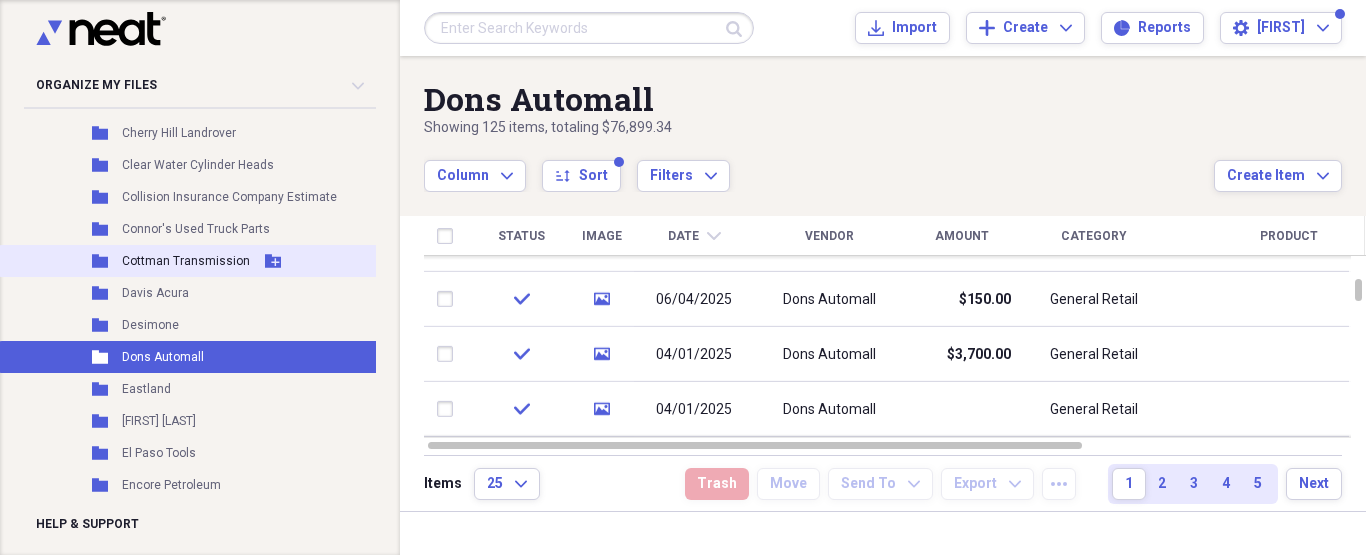 click on "Cottman Transmission" at bounding box center (186, 261) 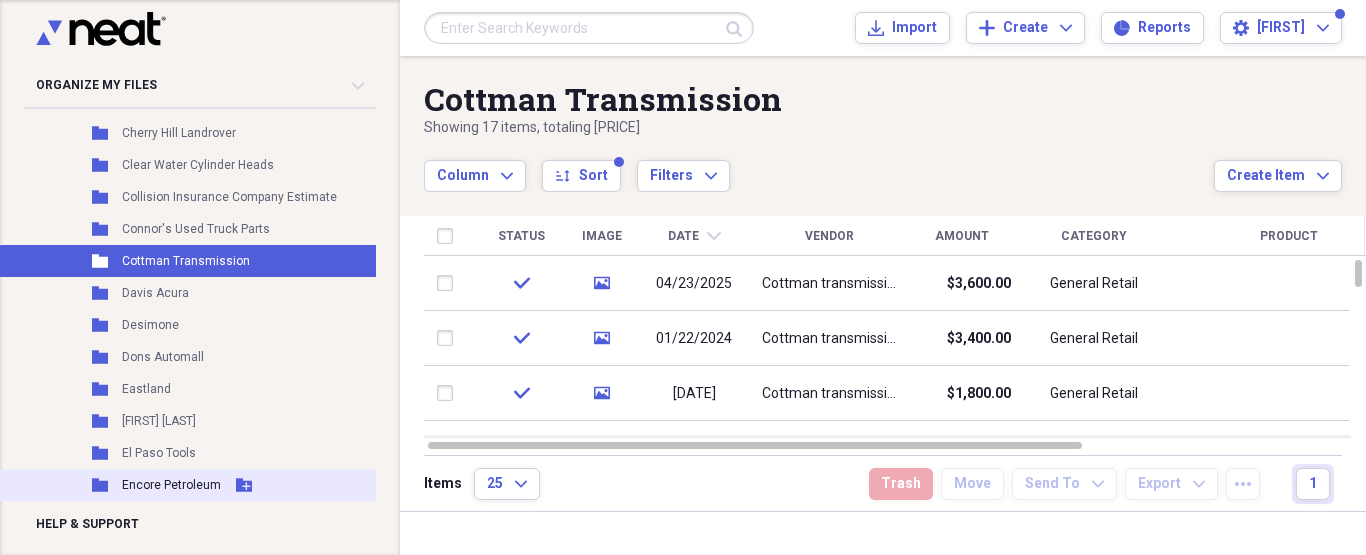click on "Encore Petroleum" at bounding box center [171, 485] 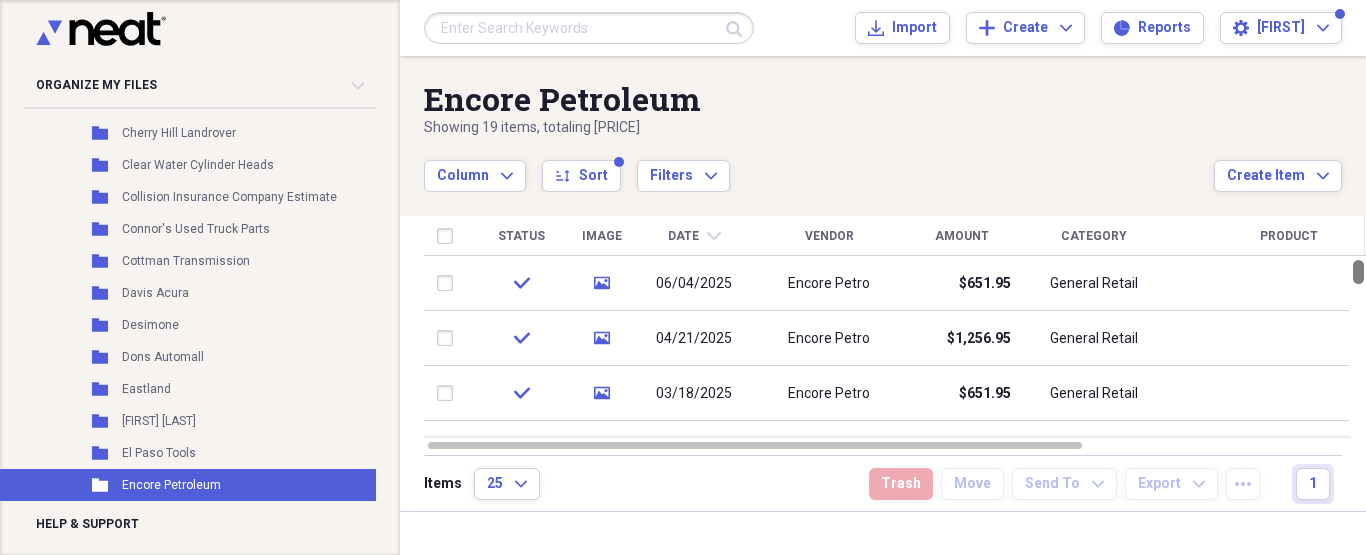 drag, startPoint x: 1357, startPoint y: 273, endPoint x: 1358, endPoint y: 239, distance: 34.0147 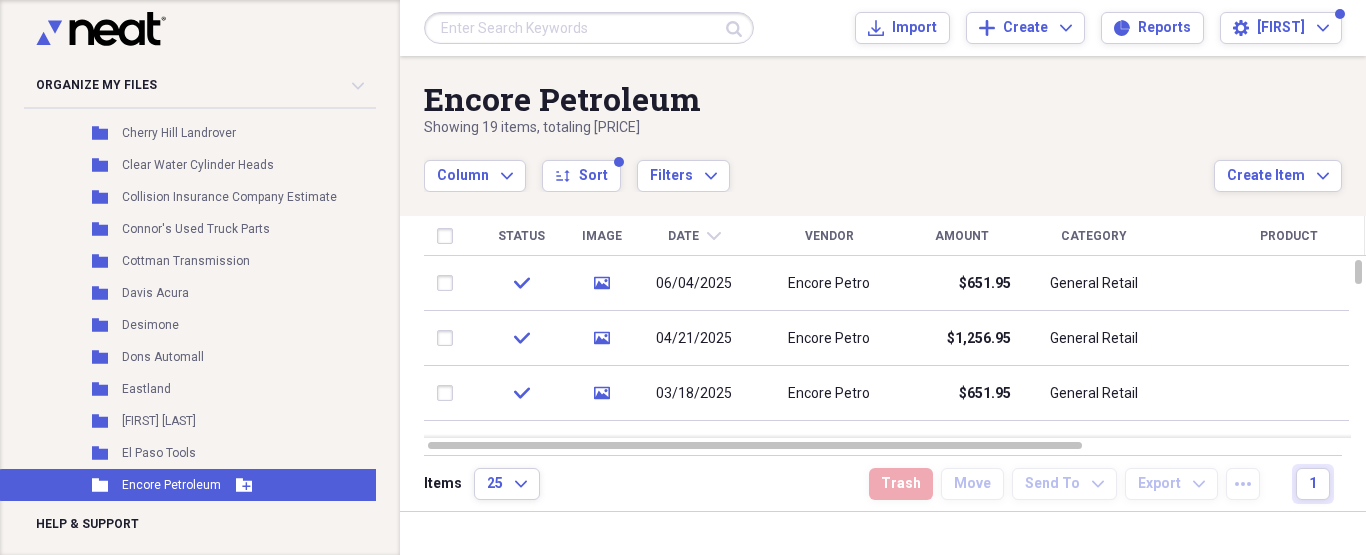 click on "Encore Petroleum" at bounding box center (171, 485) 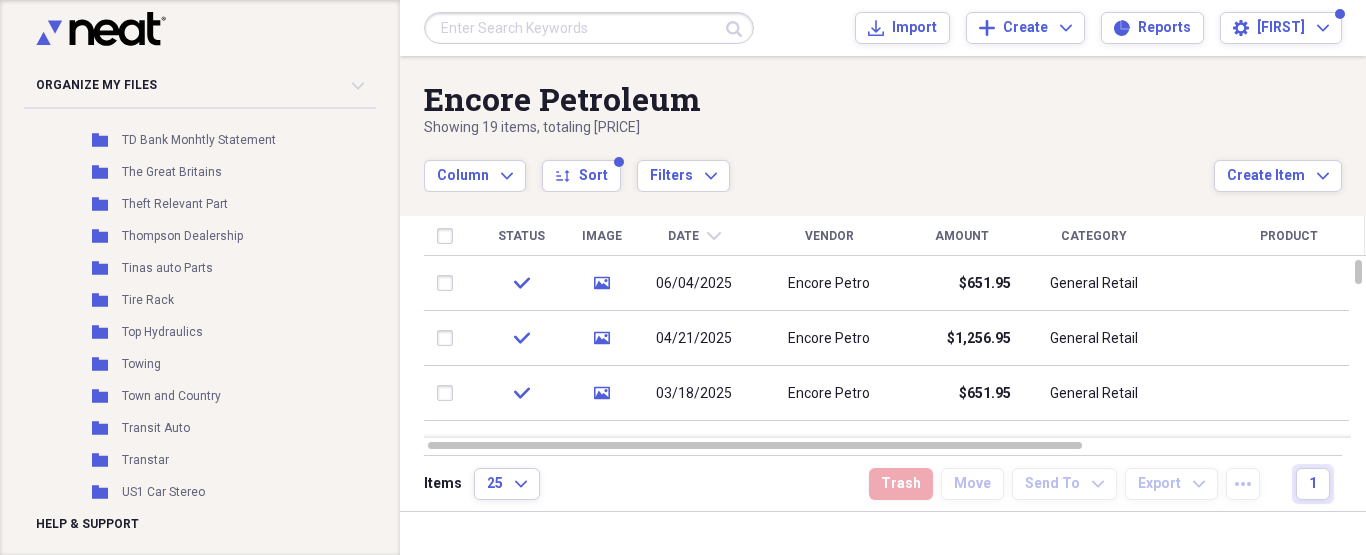 scroll, scrollTop: 4920, scrollLeft: 0, axis: vertical 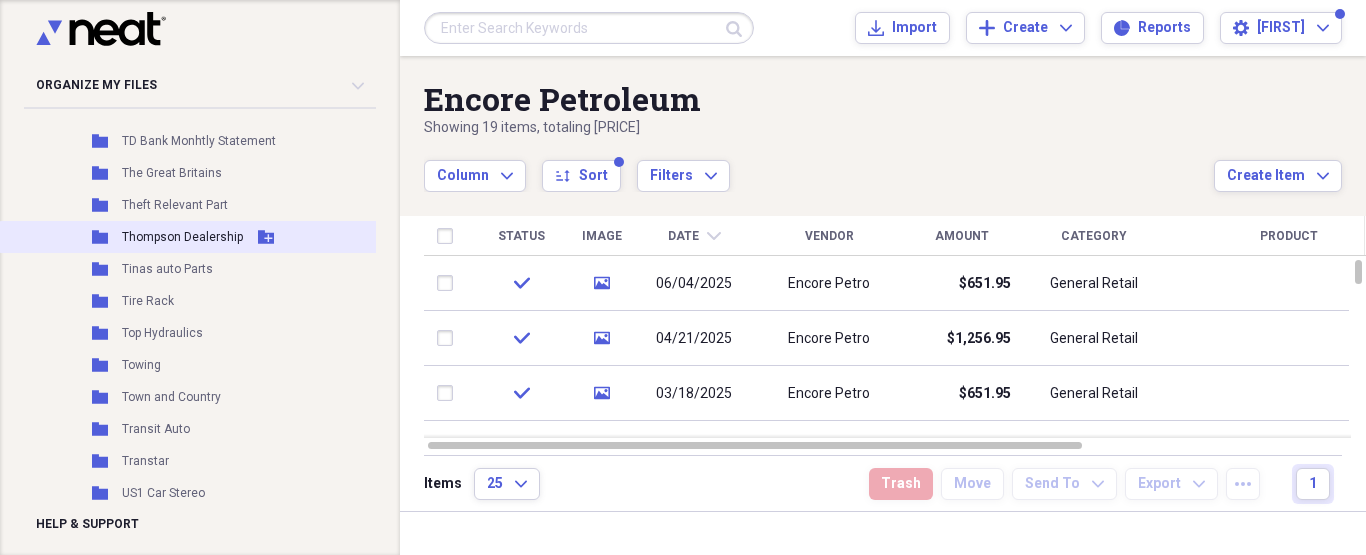 click on "Thompson Dealership" at bounding box center [182, 237] 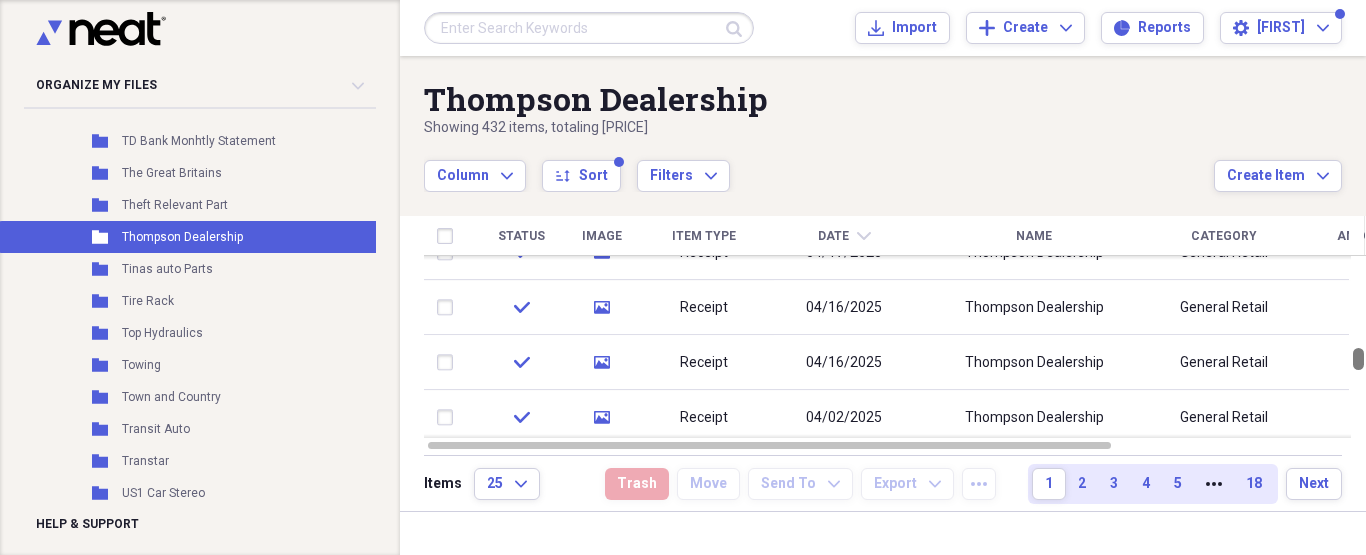 drag, startPoint x: 1360, startPoint y: 273, endPoint x: 1365, endPoint y: 361, distance: 88.14193 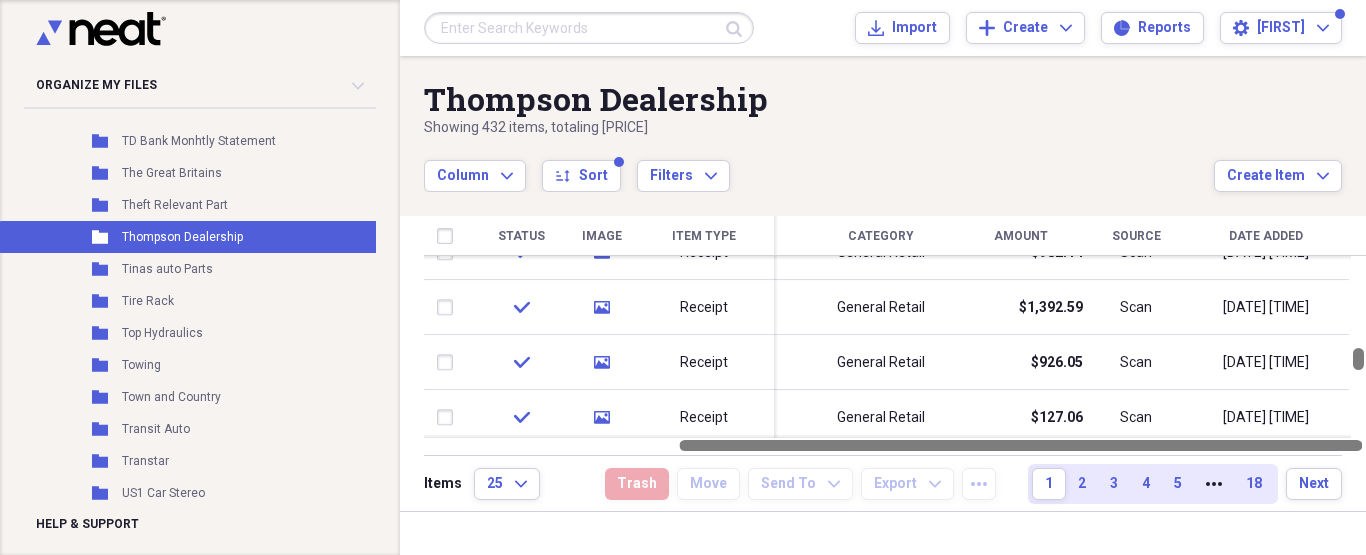drag, startPoint x: 1072, startPoint y: 442, endPoint x: 1365, endPoint y: 428, distance: 293.3343 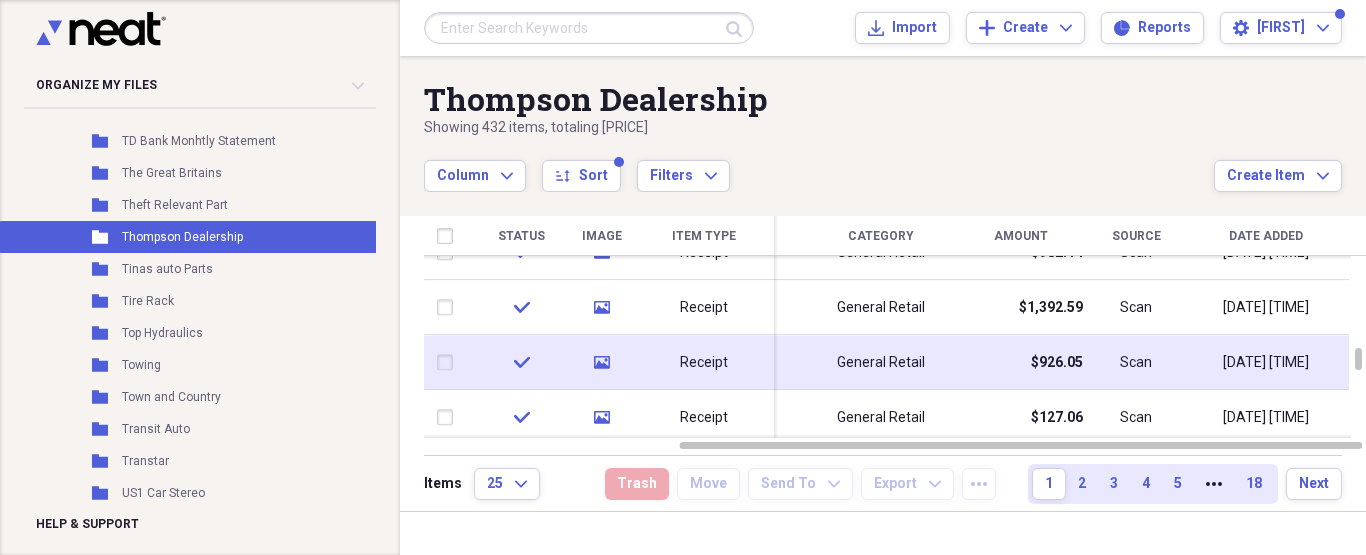 click on "$926.05" at bounding box center (1021, 362) 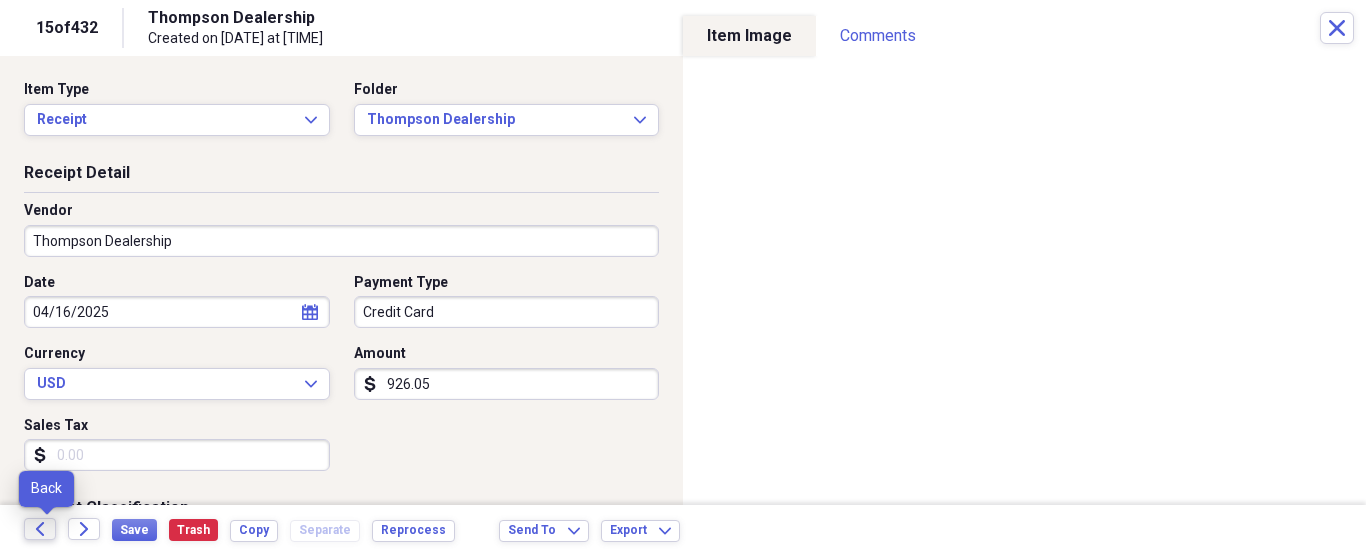 click on "Back" at bounding box center [40, 529] 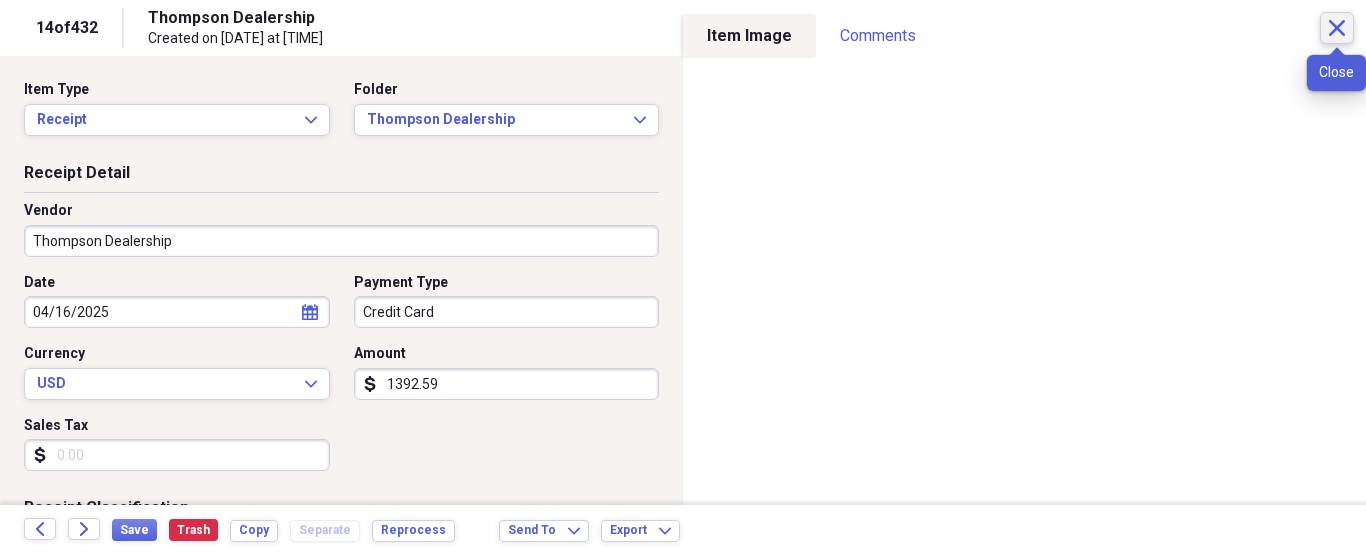 click 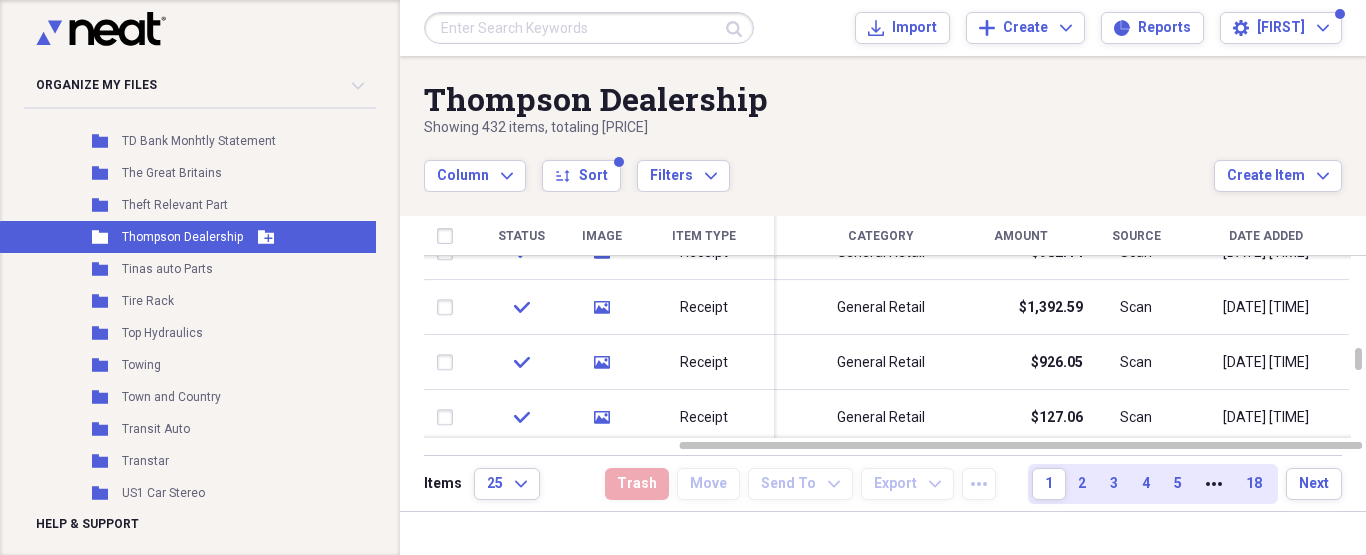 click on "Thompson Dealership" at bounding box center [182, 237] 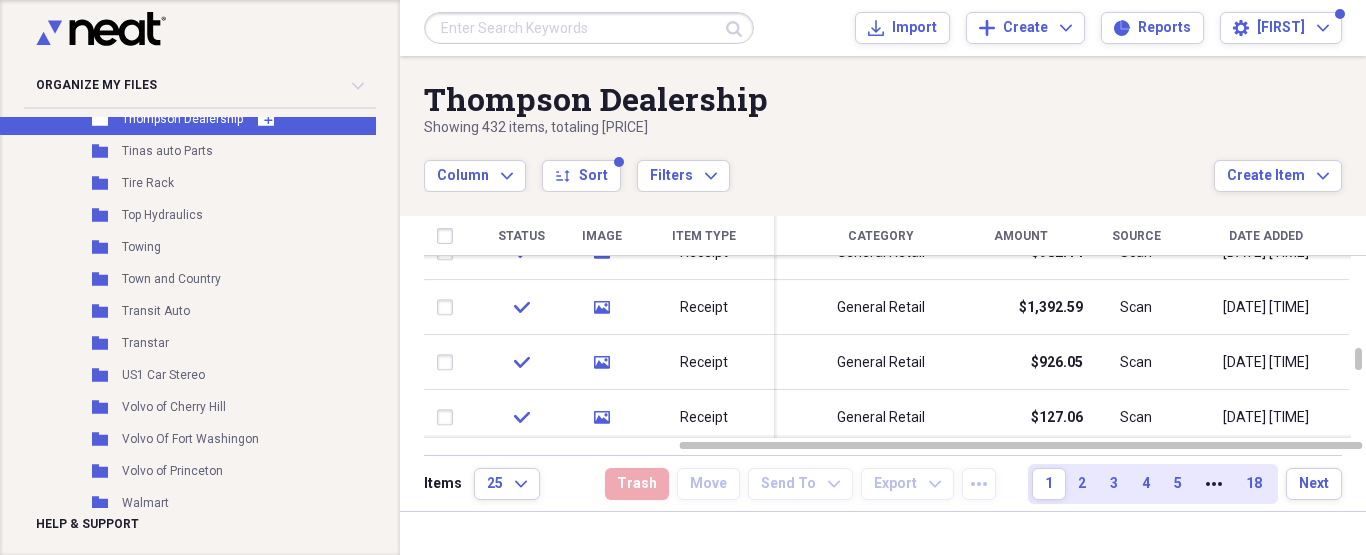 scroll, scrollTop: 5040, scrollLeft: 0, axis: vertical 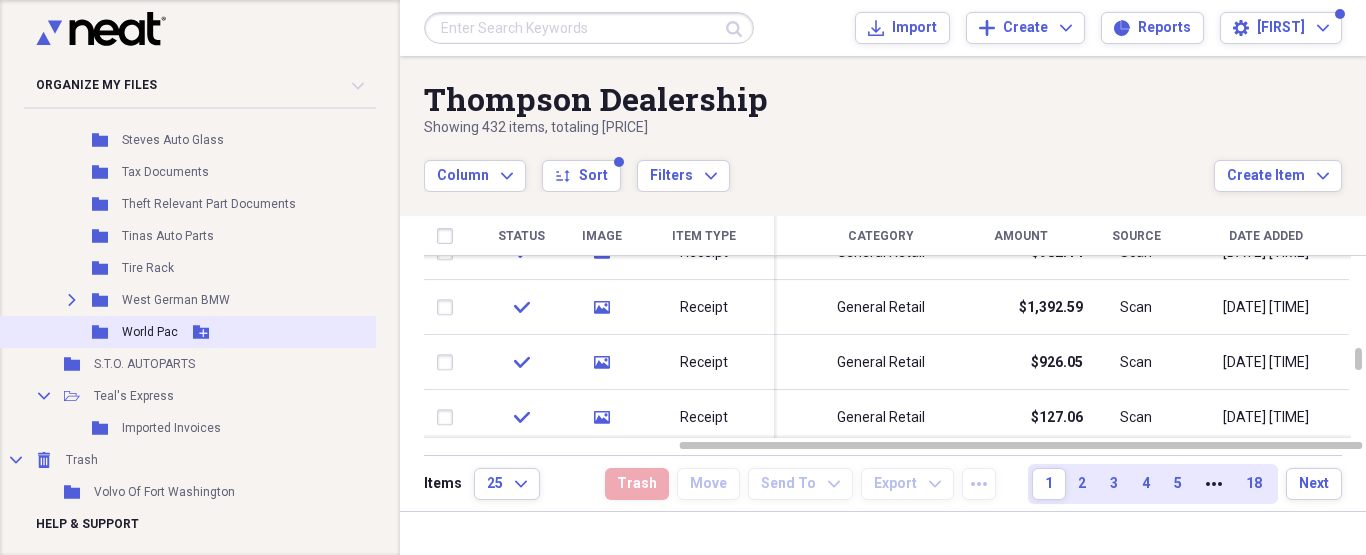 click on "World Pac" at bounding box center [150, 332] 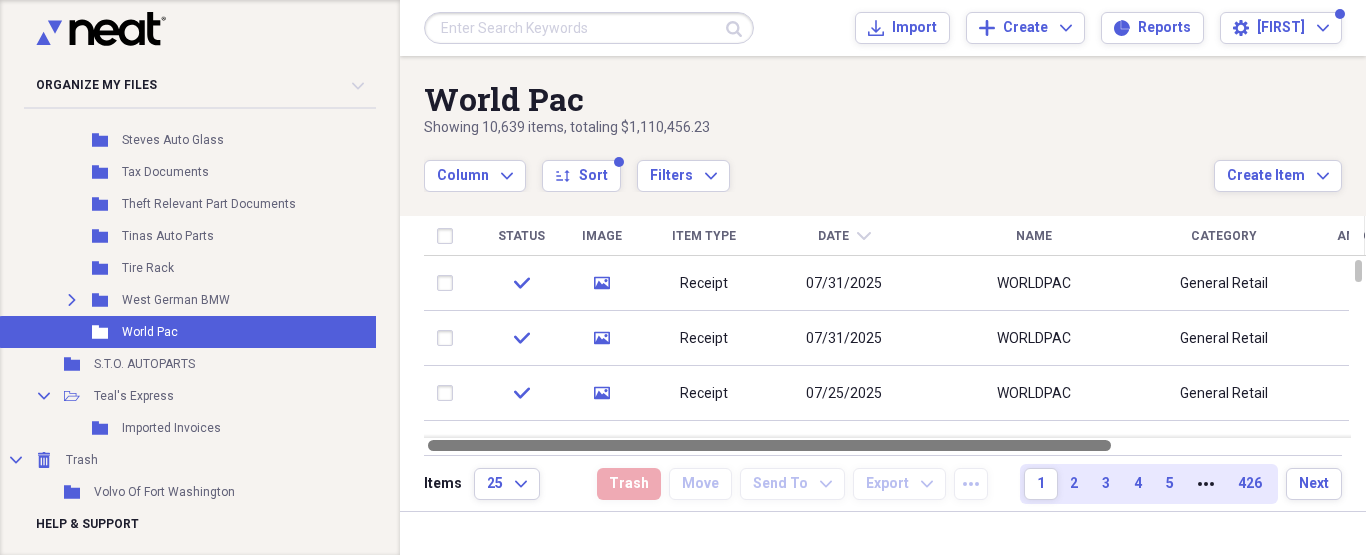 drag, startPoint x: 926, startPoint y: 444, endPoint x: 410, endPoint y: 475, distance: 516.93036 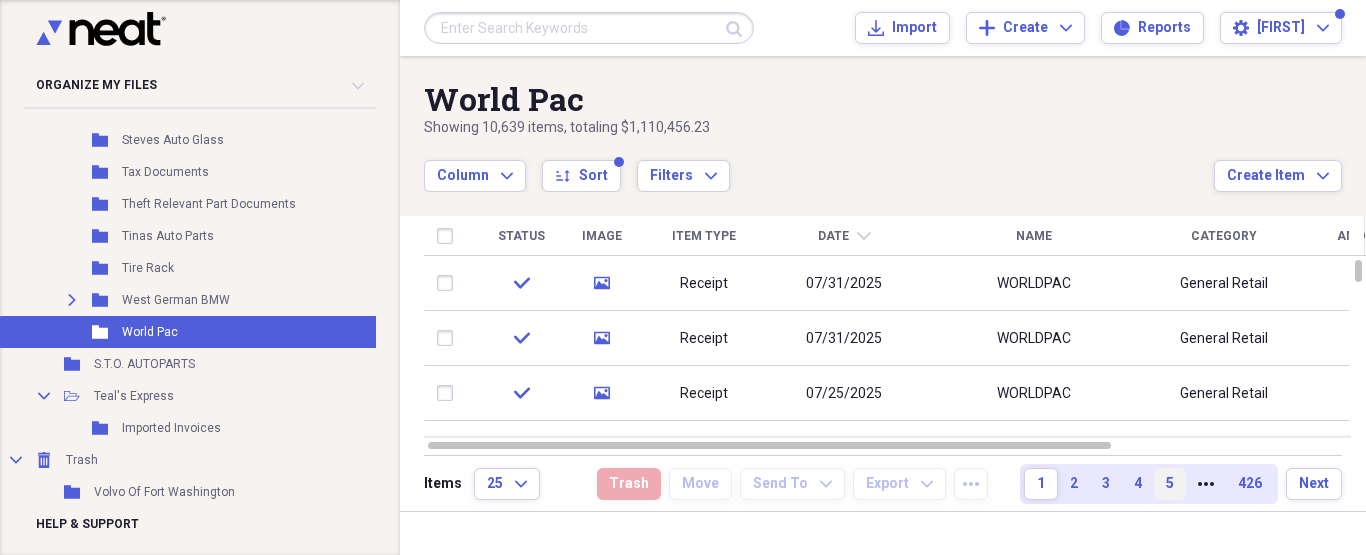 click on "5" at bounding box center (1170, 484) 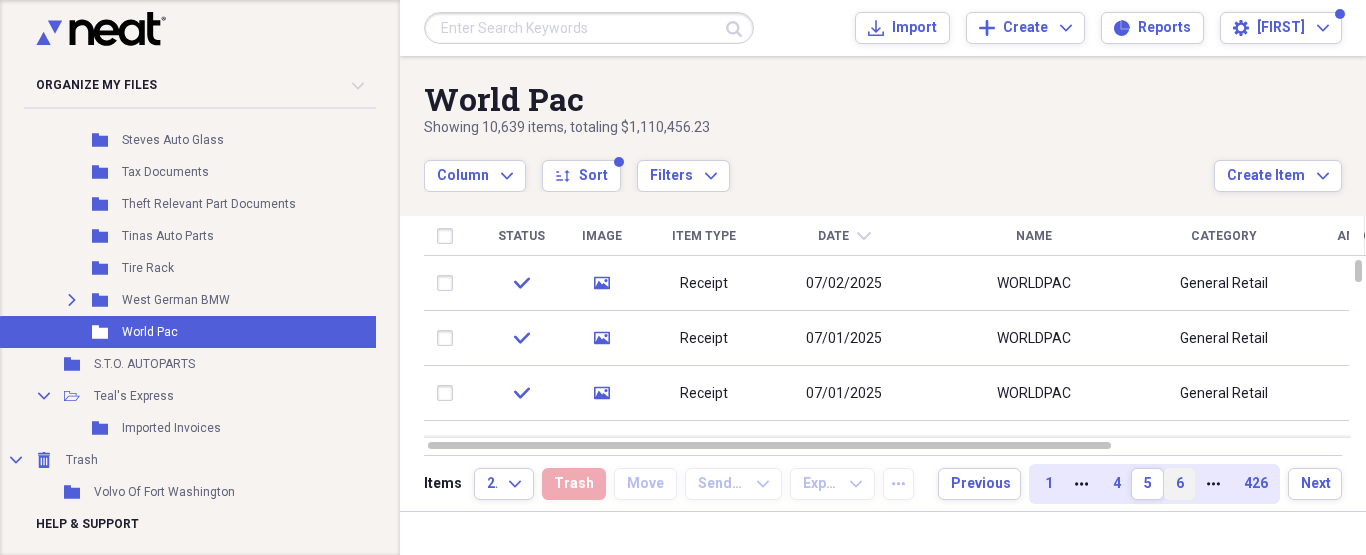 click on "6" at bounding box center [1179, 484] 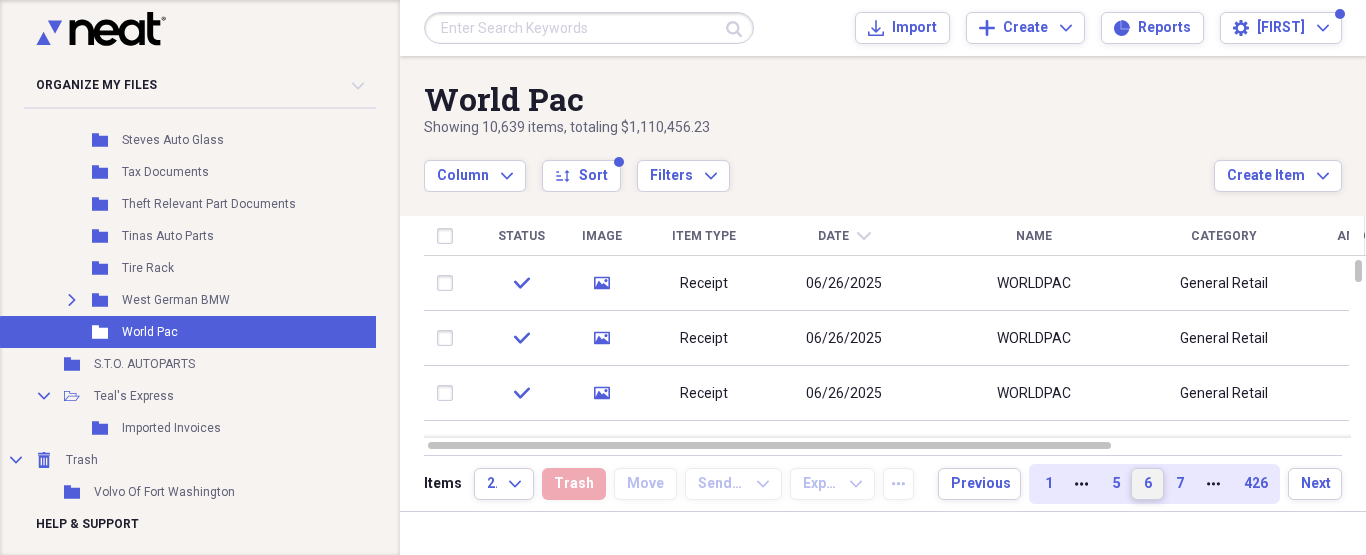 click on "7" at bounding box center (1179, 484) 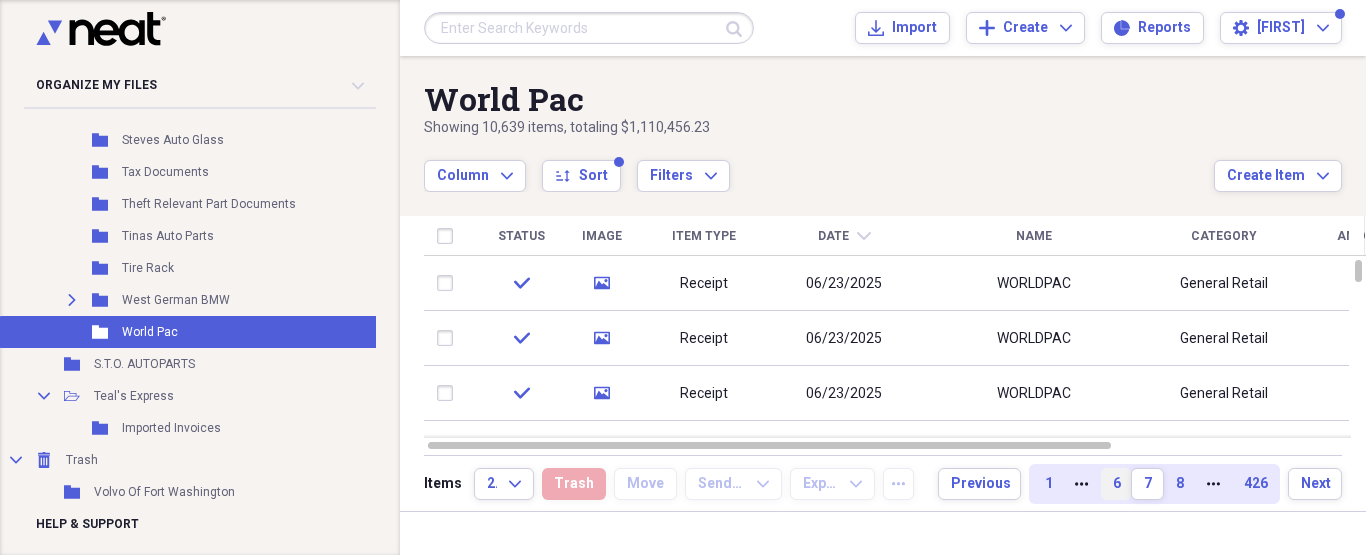 click on "8" at bounding box center [1179, 484] 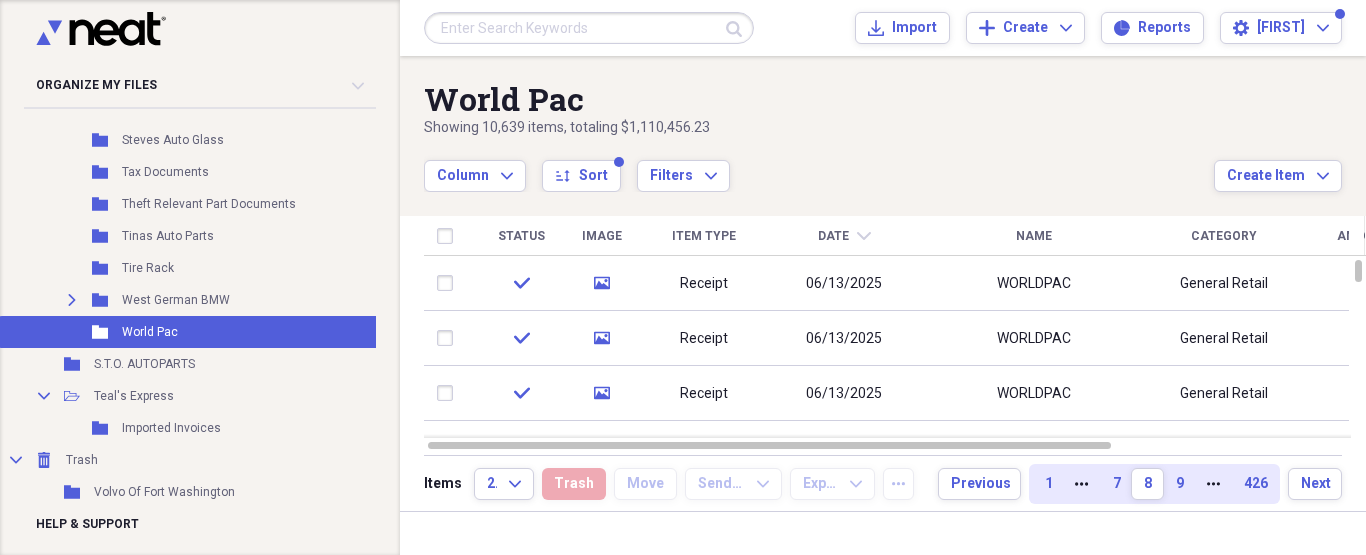 click on "9" at bounding box center [1179, 484] 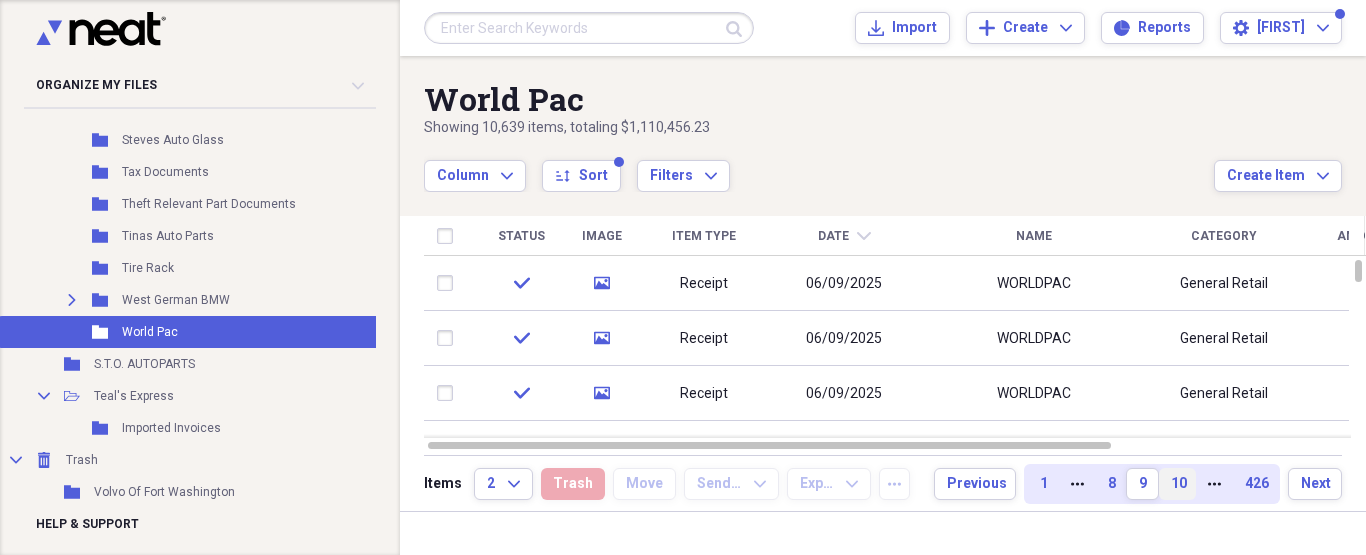 click on "10" at bounding box center (1177, 484) 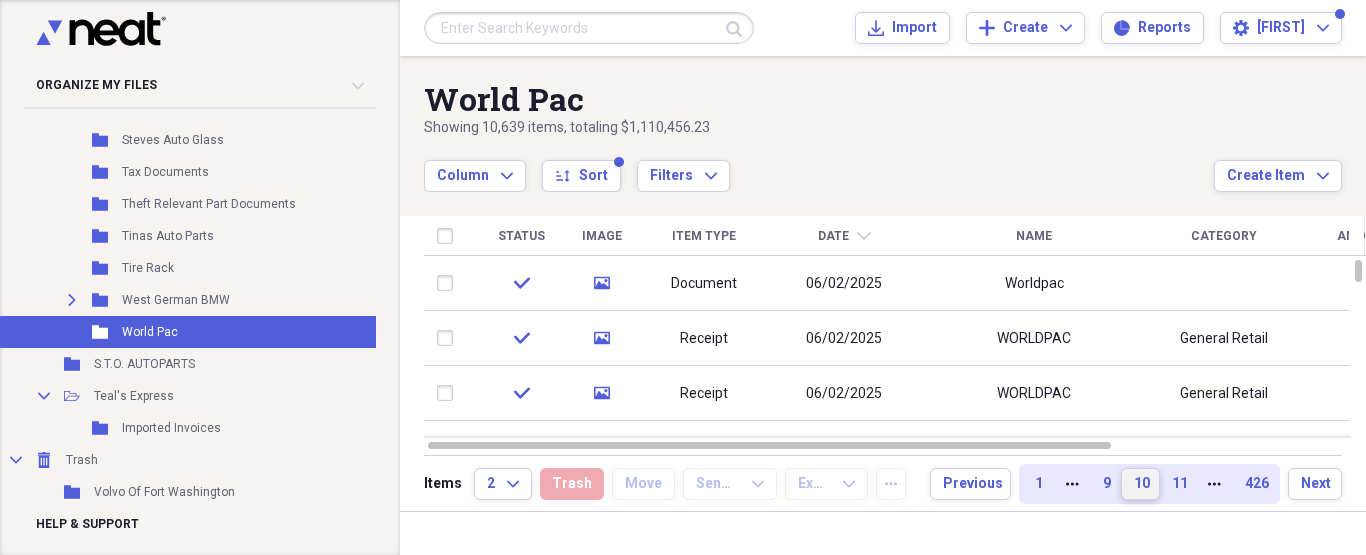 click on "11" at bounding box center [1178, 484] 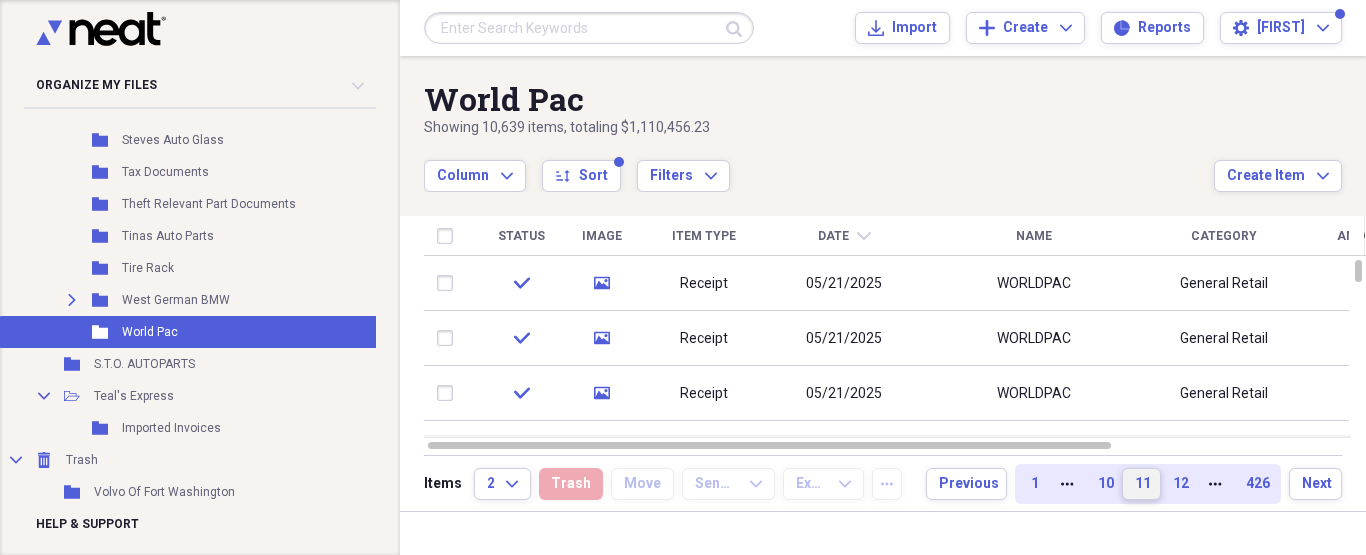 click on "11" at bounding box center [1141, 484] 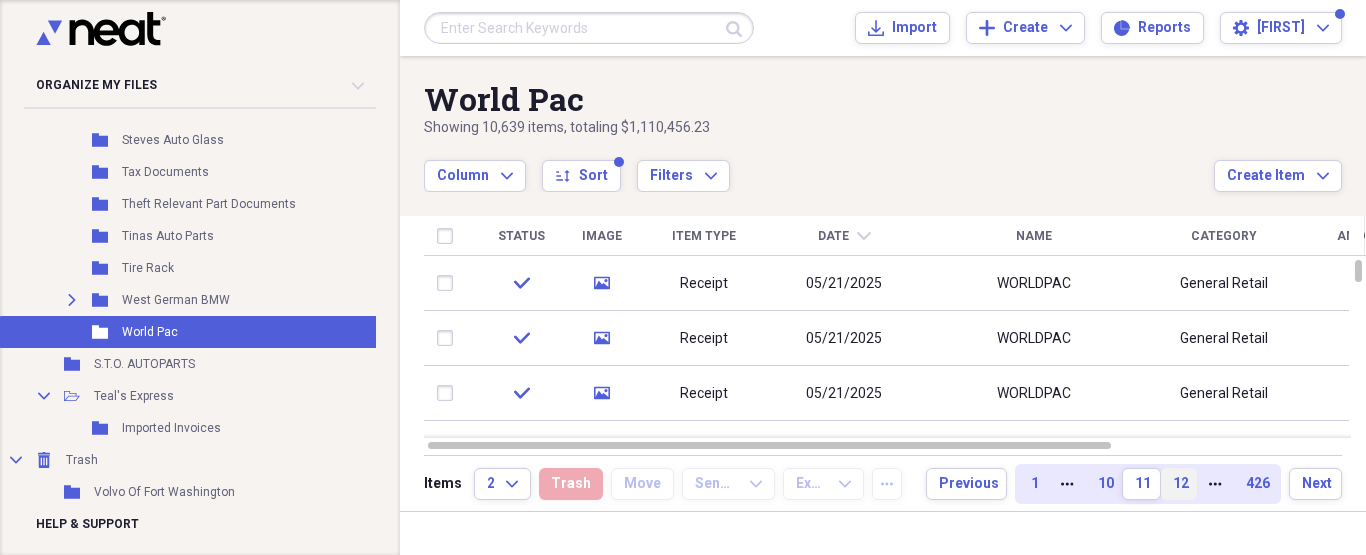 click on "12" at bounding box center (1179, 484) 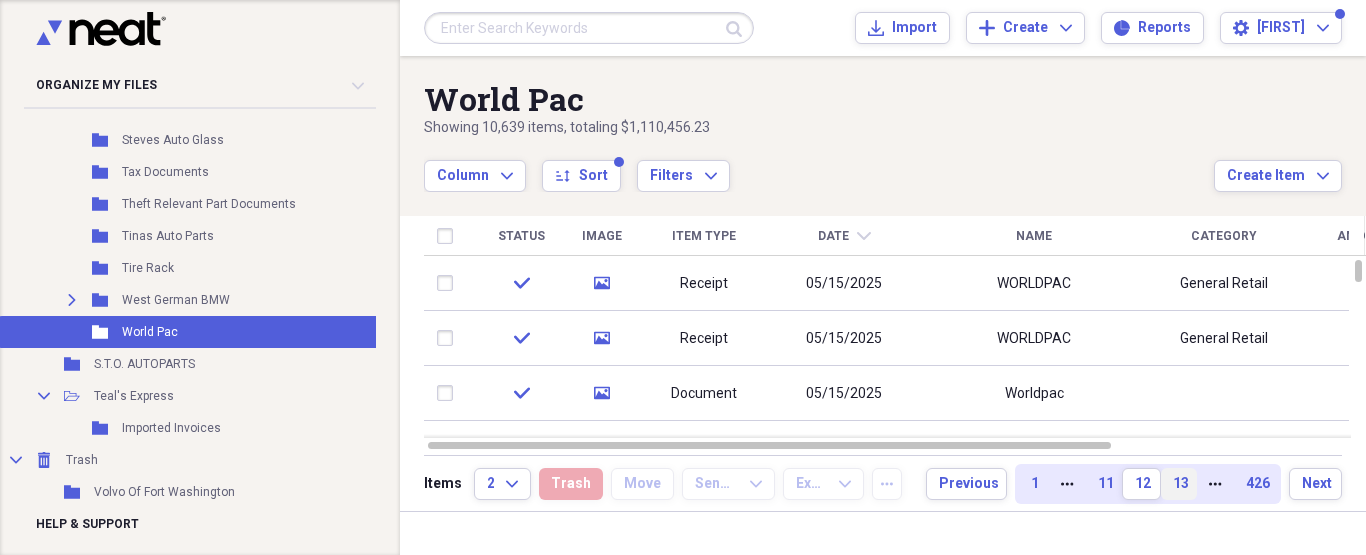 click on "13" at bounding box center (1179, 484) 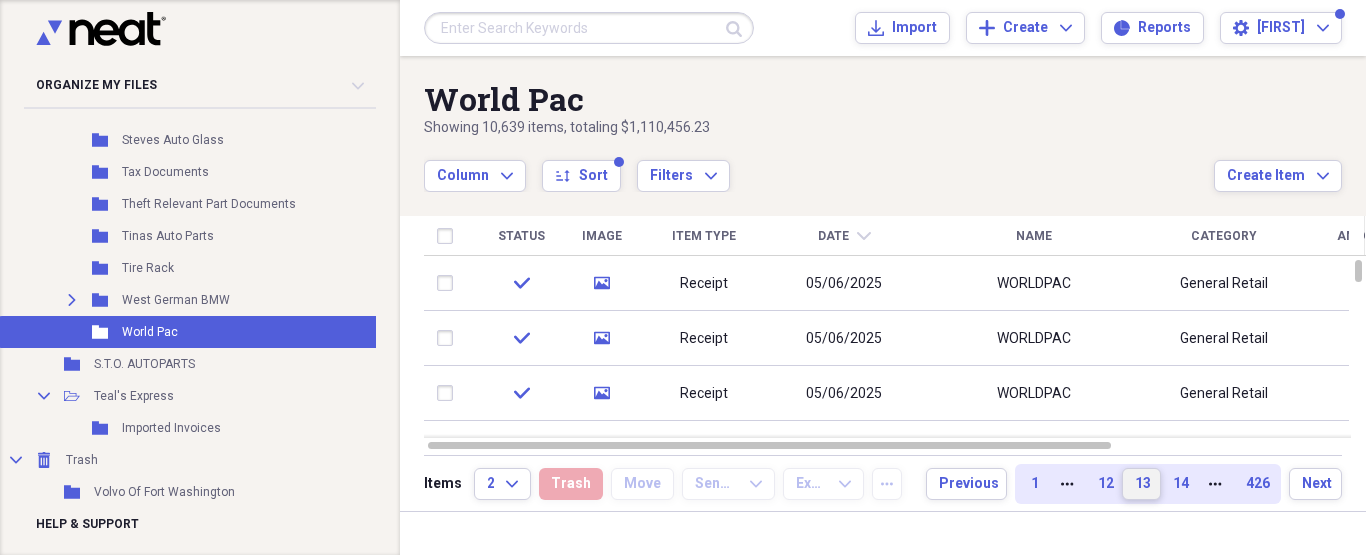 click on "14" at bounding box center (1179, 484) 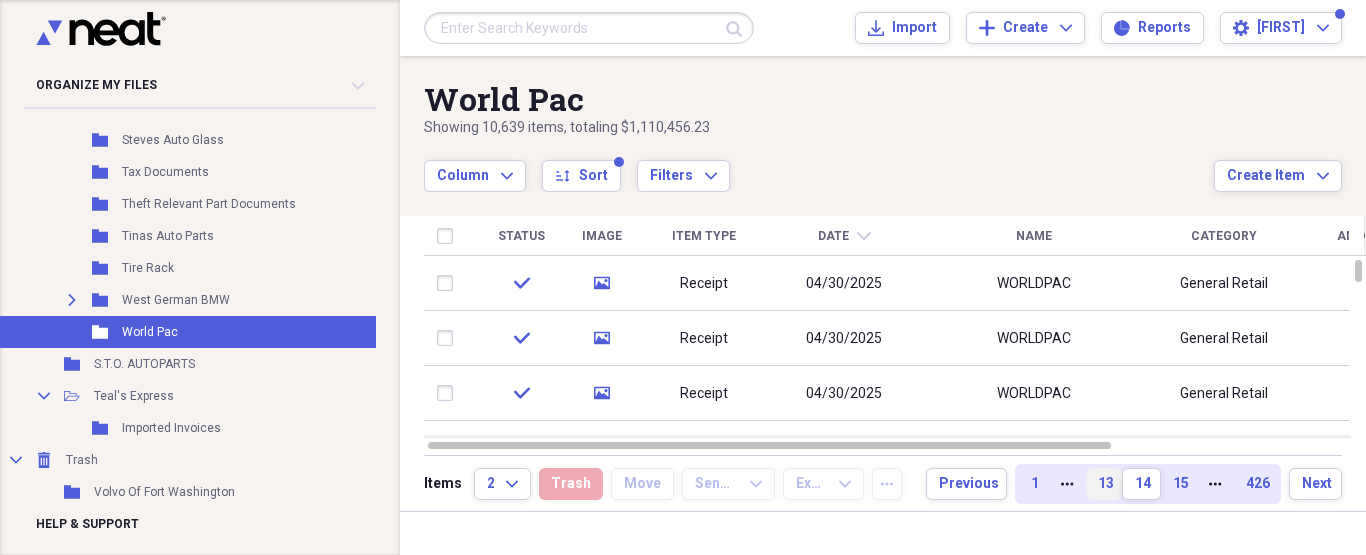 click on "15" at bounding box center (1179, 484) 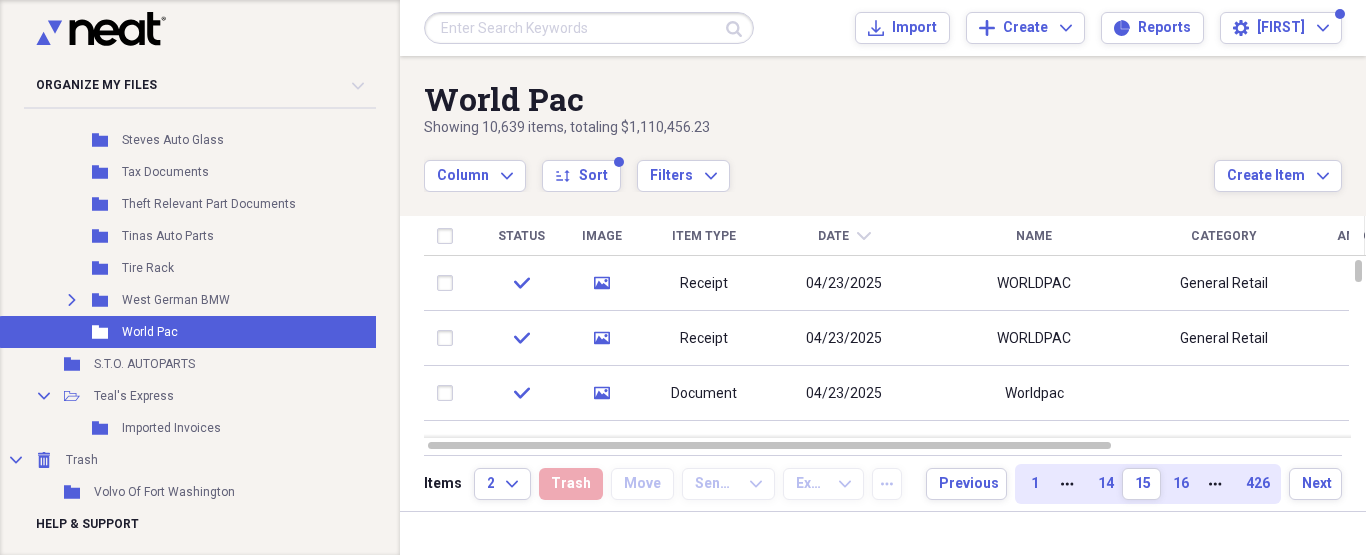 click on "16" at bounding box center [1179, 484] 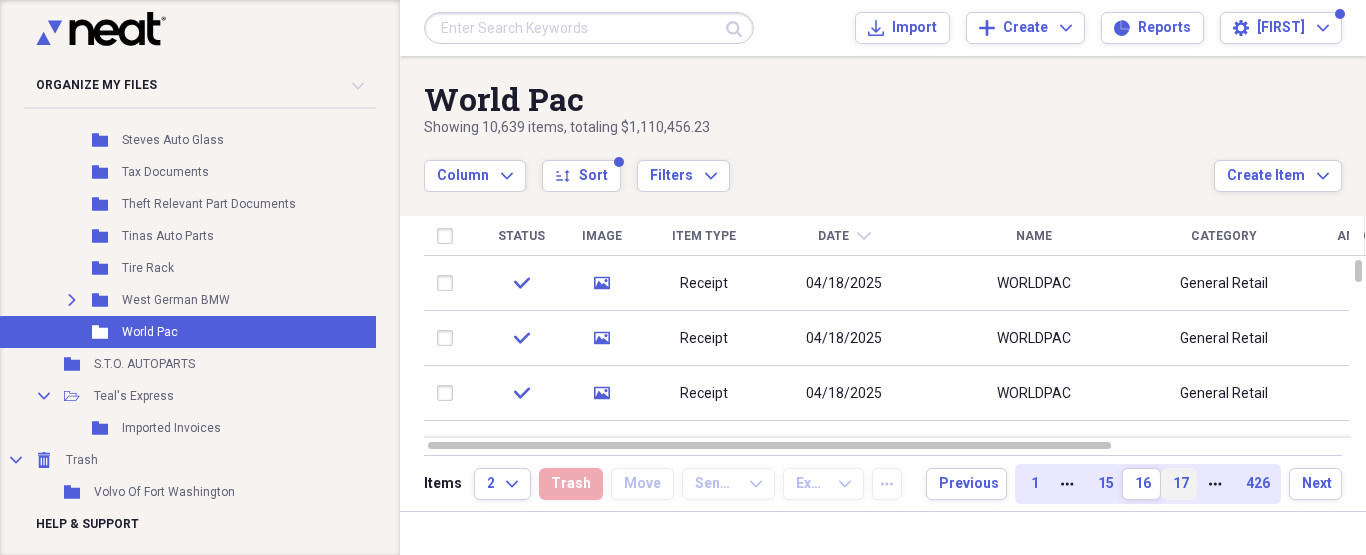 click on "17" at bounding box center (1179, 484) 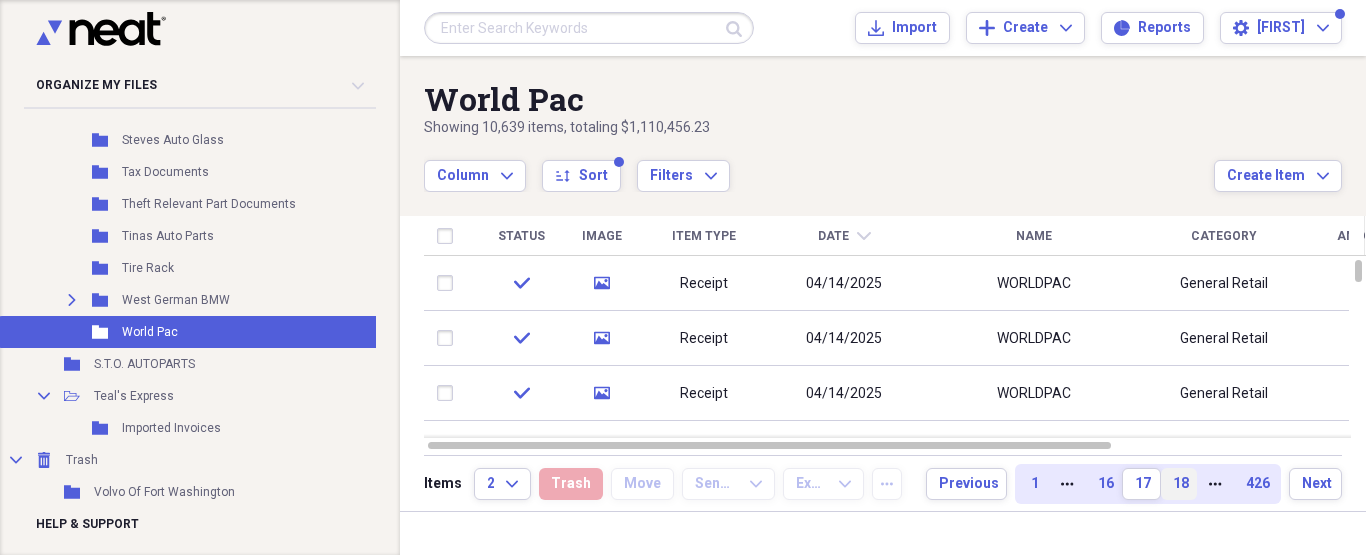 click on "18" at bounding box center (1179, 484) 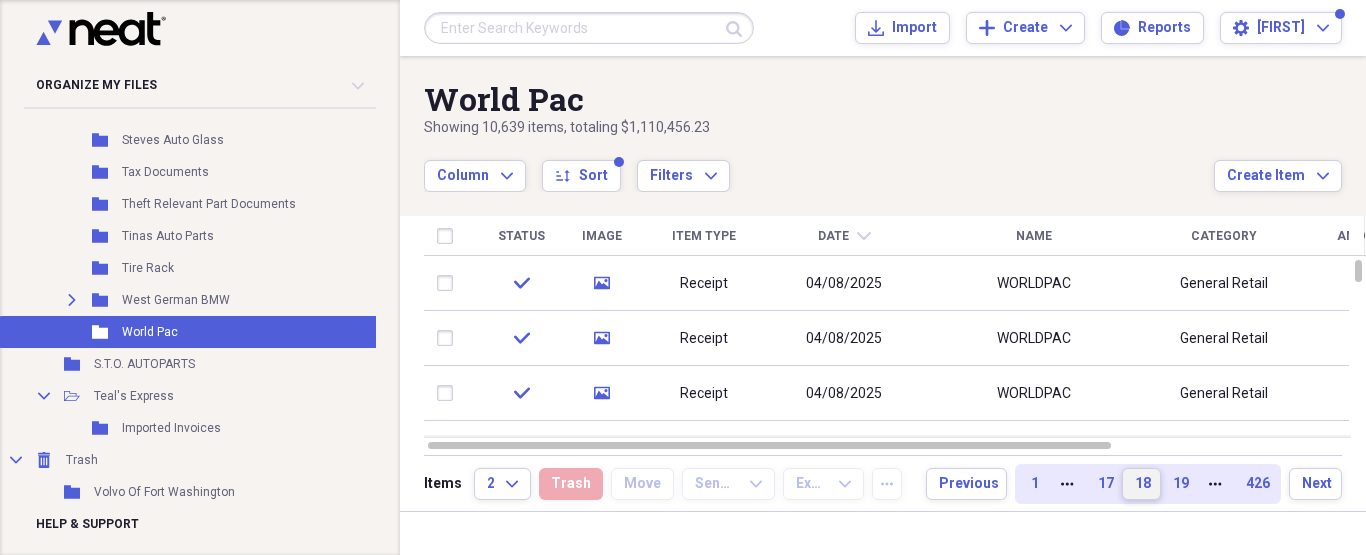 click on "19" at bounding box center (1179, 484) 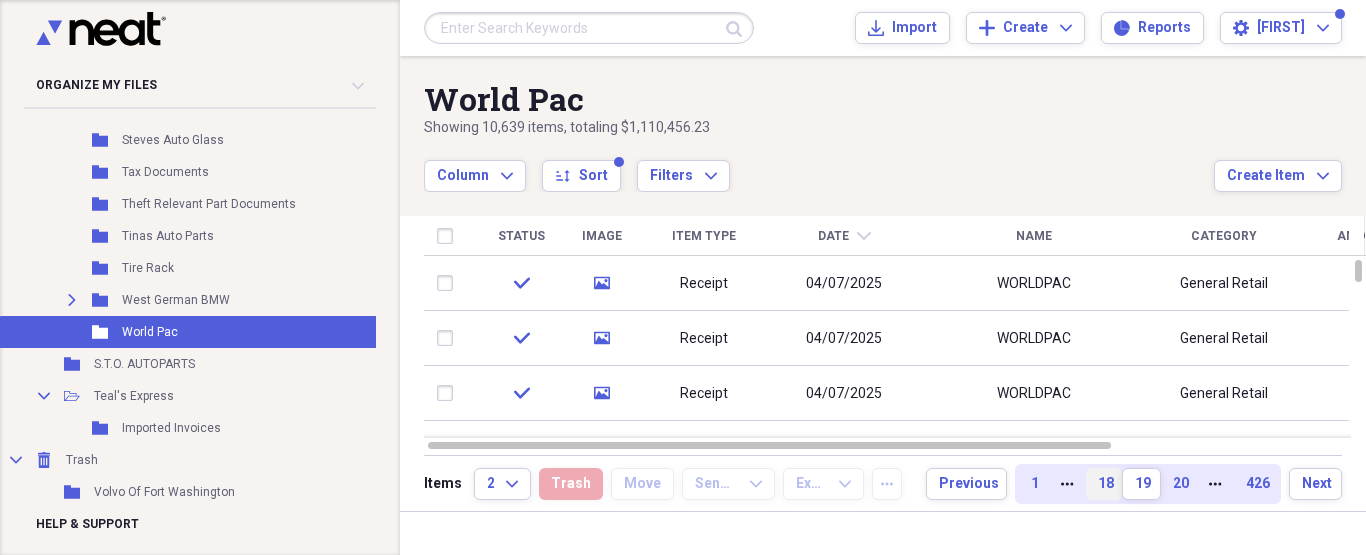 click on "20" at bounding box center [1179, 484] 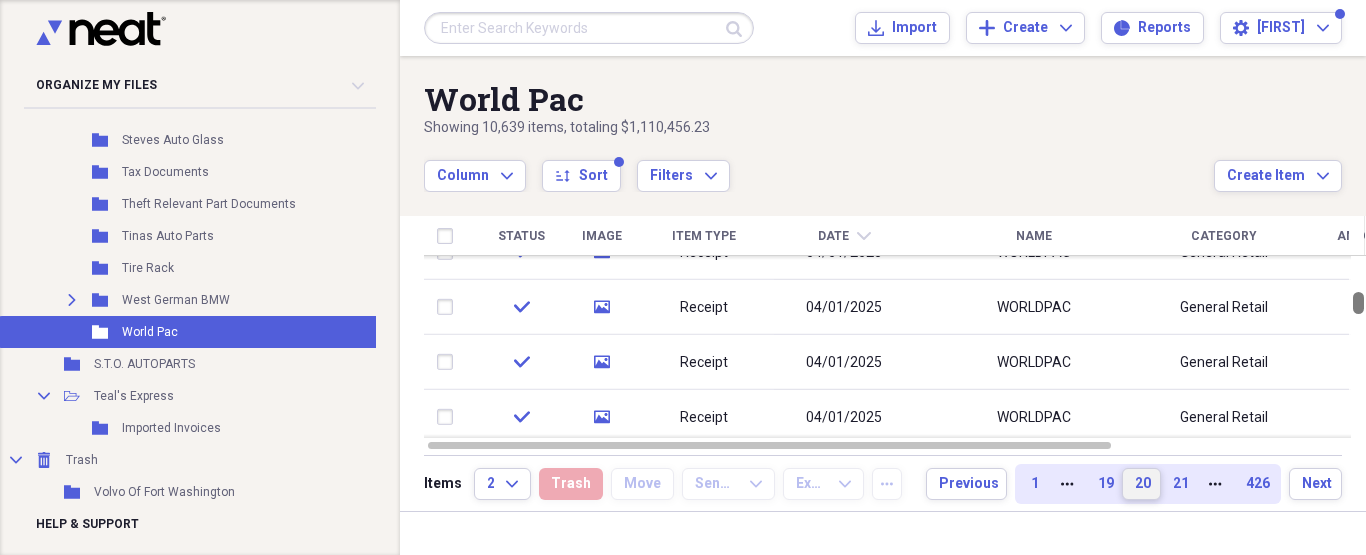 drag, startPoint x: 1357, startPoint y: 268, endPoint x: 1362, endPoint y: 300, distance: 32.38827 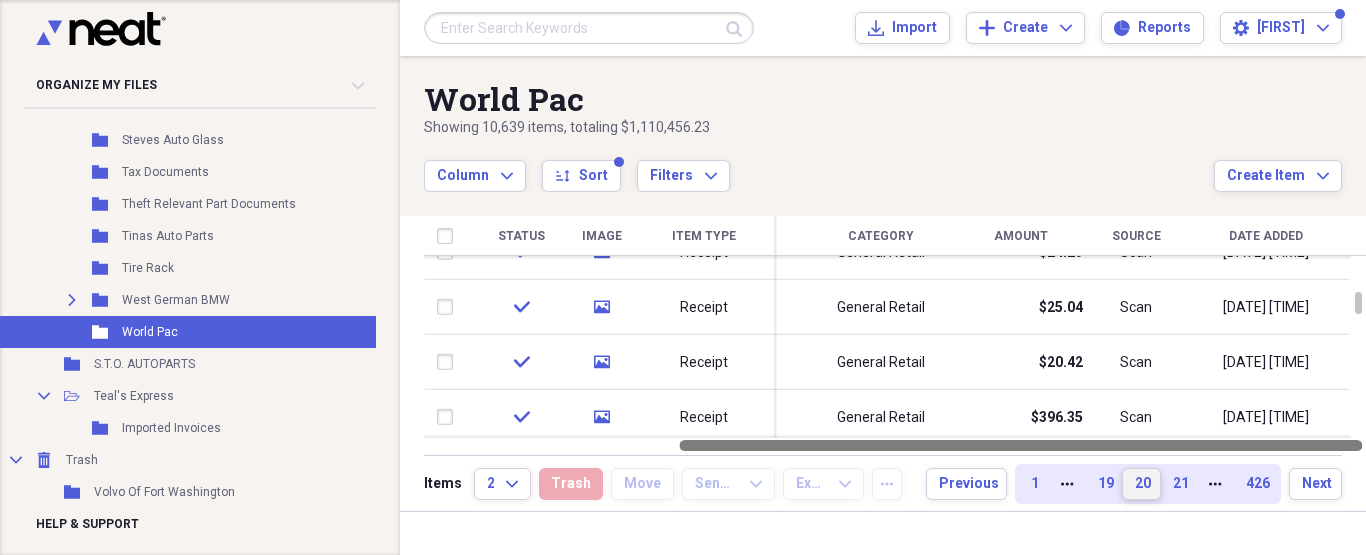 drag, startPoint x: 1073, startPoint y: 445, endPoint x: 1365, endPoint y: 446, distance: 292.0017 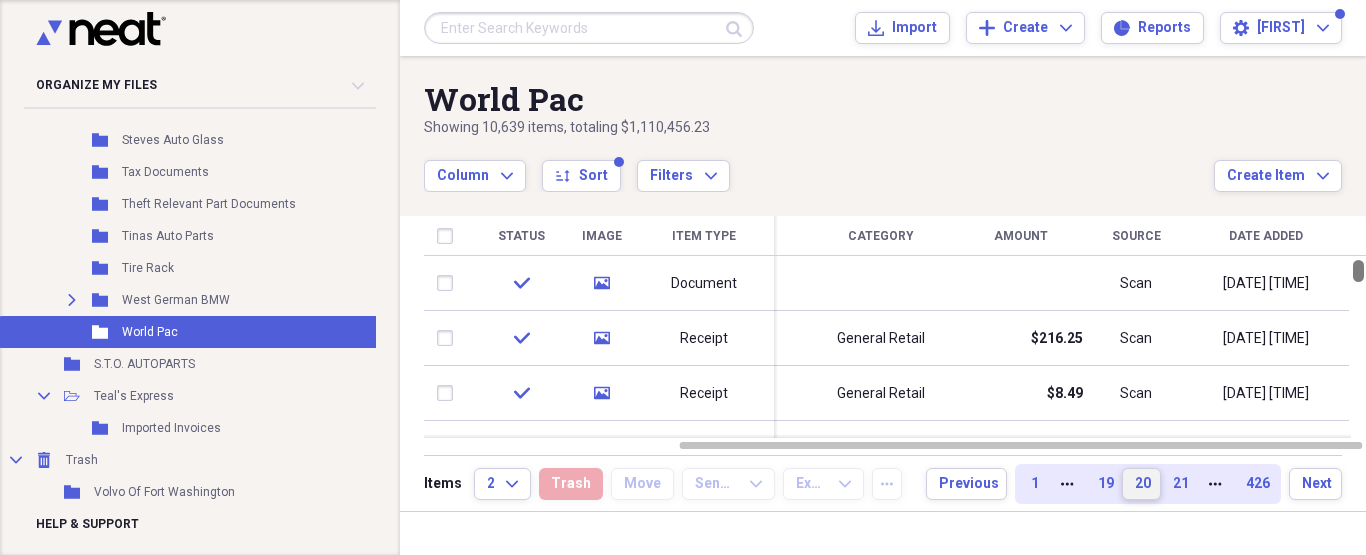 drag, startPoint x: 1356, startPoint y: 307, endPoint x: 1356, endPoint y: 266, distance: 41 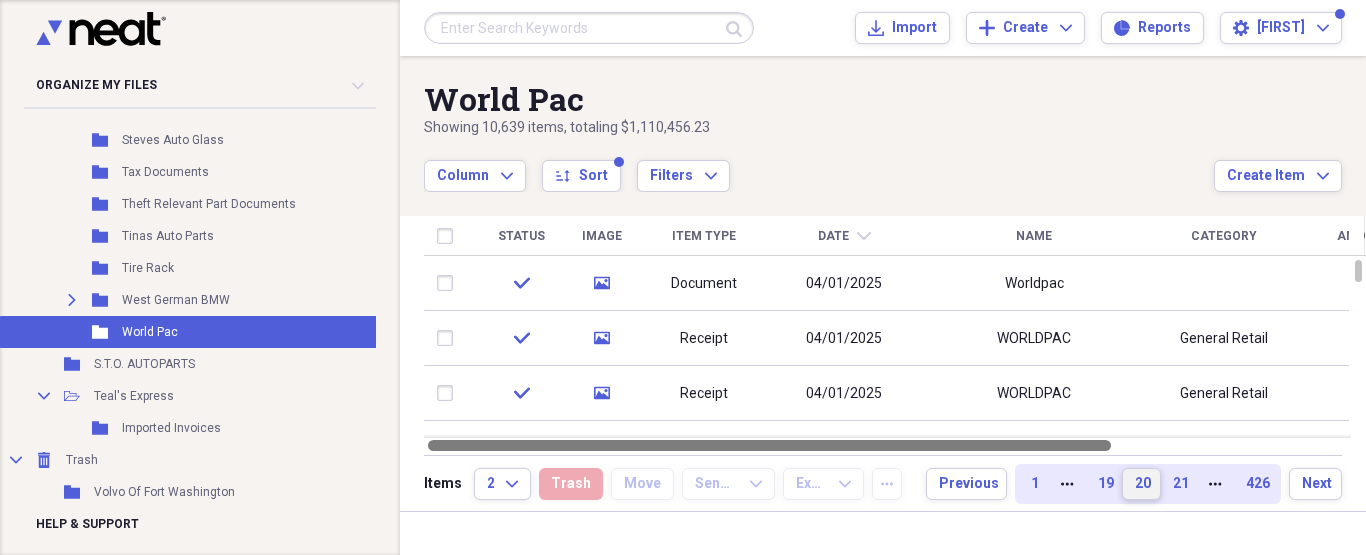 click on "[COMPANY] Showing [NUMBER] items , totaling [PRICE] Column Expand sort Sort Filters  Expand Create Item Expand Status Image Item Type Date chevron-down Name Category Amount Source Date Added check media Document [DATE] [COMPANY] Scan [DATE] [TIME] check media Receipt [DATE] [COMPANY] General Retail [PRICE] Scan [DATE] [TIME] check media Receipt [DATE] [COMPANY] General Retail [PRICE] Scan [DATE] [TIME] check media Receipt [DATE] [COMPANY] General Retail [PRICE] Scan [DATE] [TIME] check media Receipt [DATE] [COMPANY] General Retail [PRICE] Scan [DATE] [TIME] check media Receipt [DATE] [COMPANY] General Retail [PRICE] Scan [DATE] [TIME] check media Receipt [DATE] [COMPANY] General Retail [PRICE] Scan [DATE] [TIME] Items [NUMBER] Expand Trash Move Send To Expand Export Expand more [NUMBER] [NUMBER] [NUMBER] More [NUMBER] [NUMBER] Next" at bounding box center (883, 283) 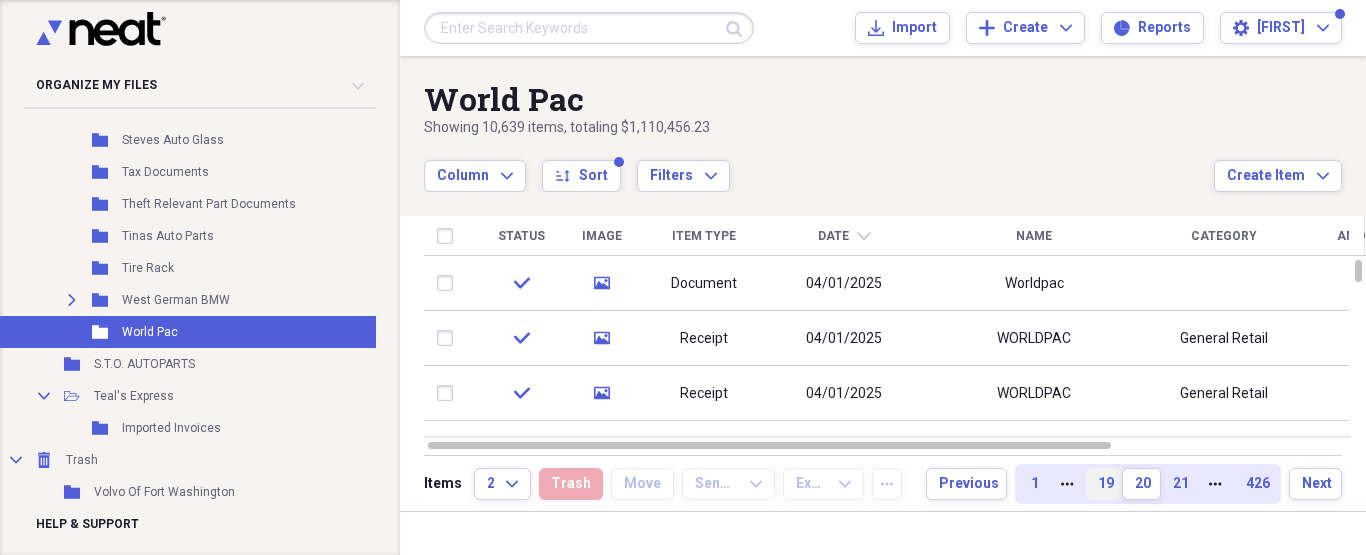 click on "19" at bounding box center [1104, 484] 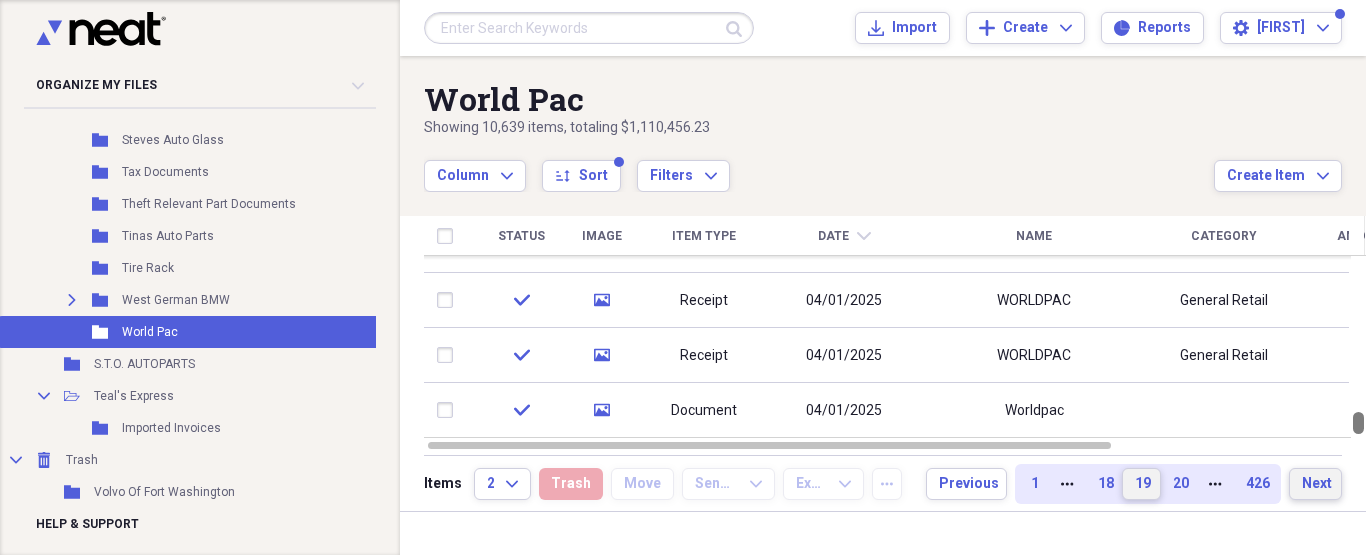 drag, startPoint x: 1359, startPoint y: 271, endPoint x: 1365, endPoint y: 496, distance: 225.07999 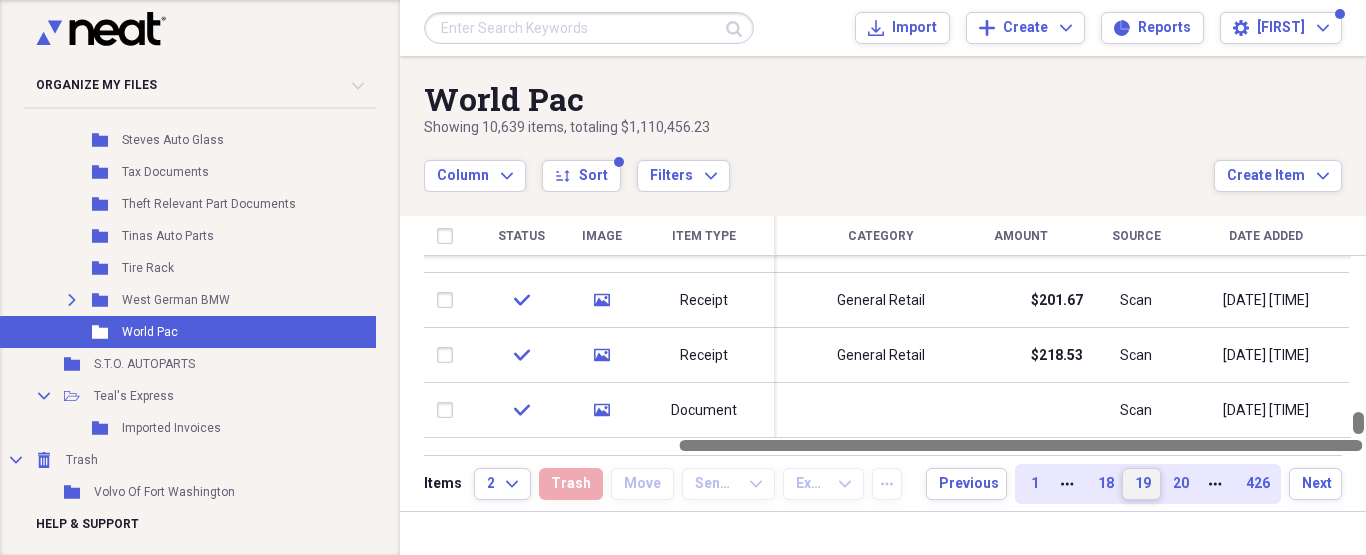 drag, startPoint x: 1074, startPoint y: 445, endPoint x: 1365, endPoint y: 425, distance: 291.68646 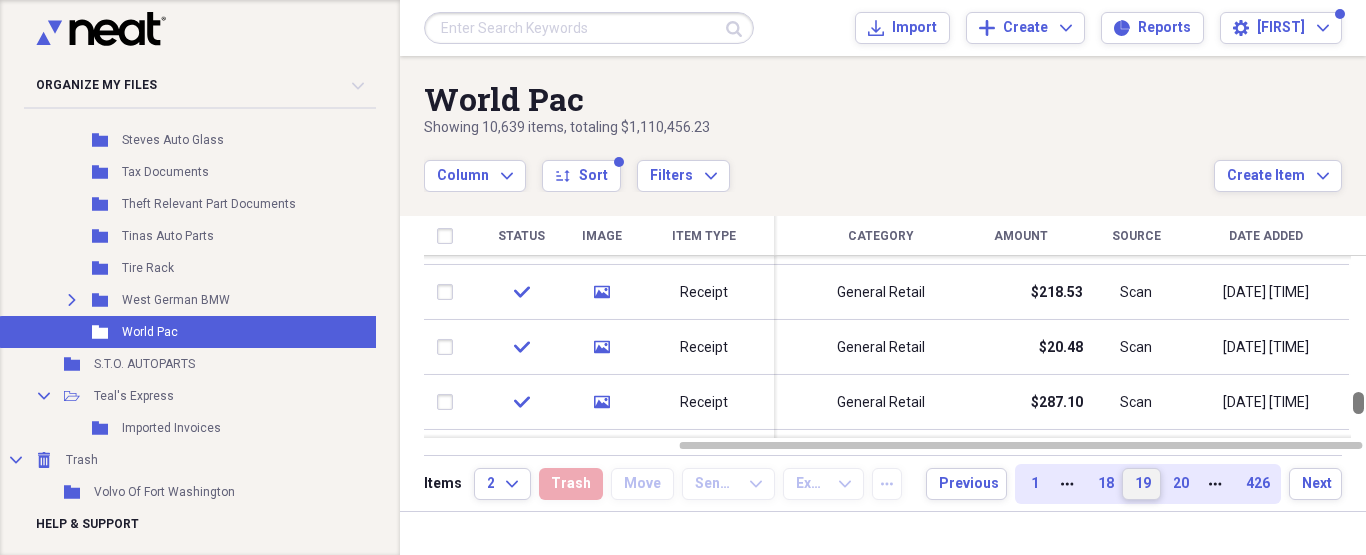 drag, startPoint x: 1359, startPoint y: 419, endPoint x: 1359, endPoint y: 399, distance: 20 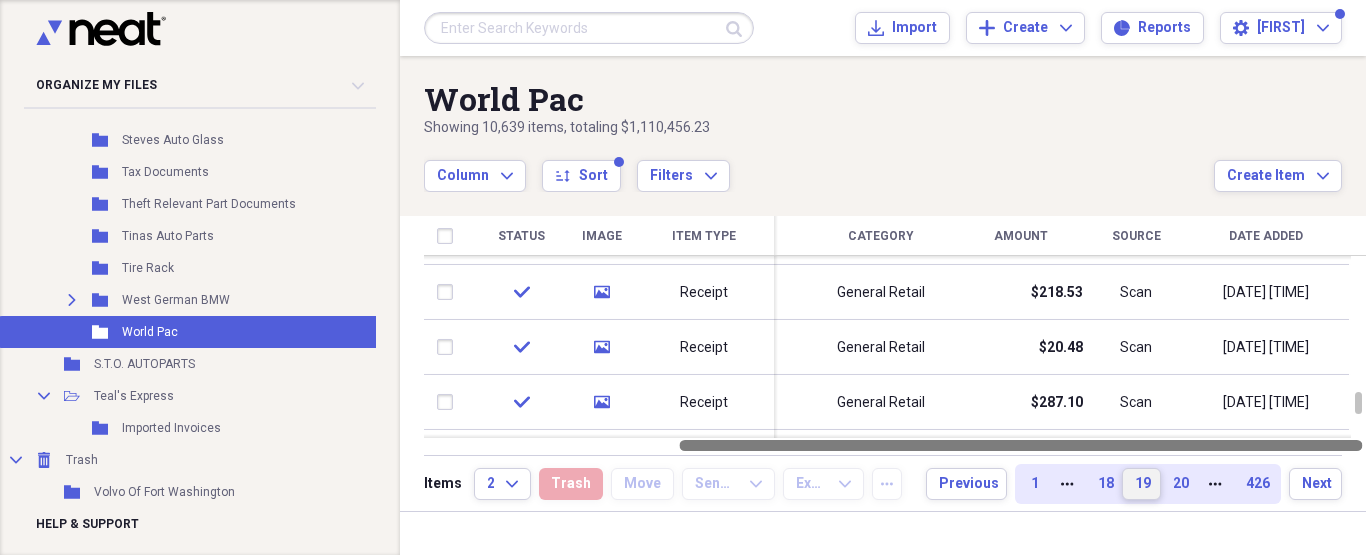 drag, startPoint x: 1223, startPoint y: 437, endPoint x: 1288, endPoint y: 446, distance: 65.62012 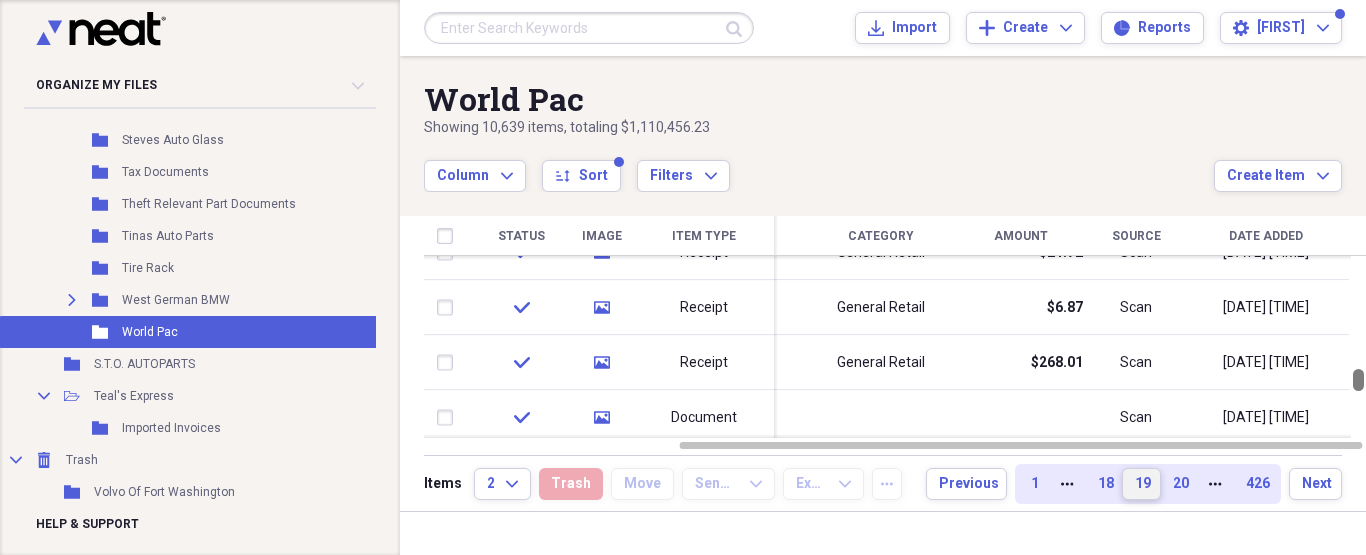 drag, startPoint x: 1358, startPoint y: 403, endPoint x: 1358, endPoint y: 380, distance: 23 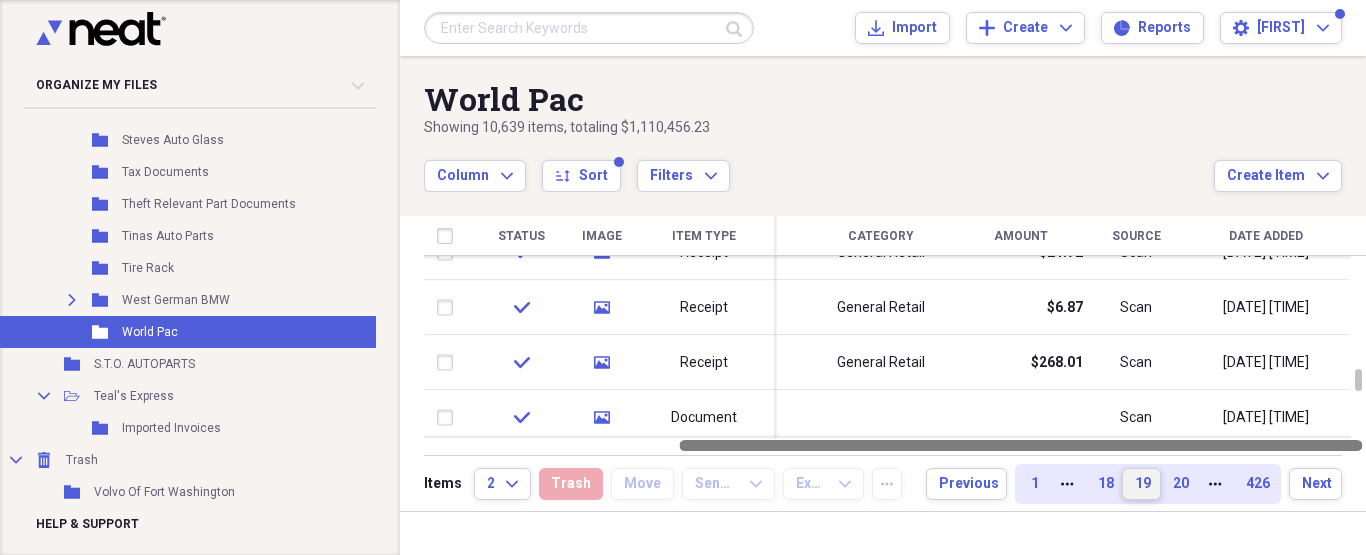 drag, startPoint x: 1206, startPoint y: 444, endPoint x: 1288, endPoint y: 442, distance: 82.02438 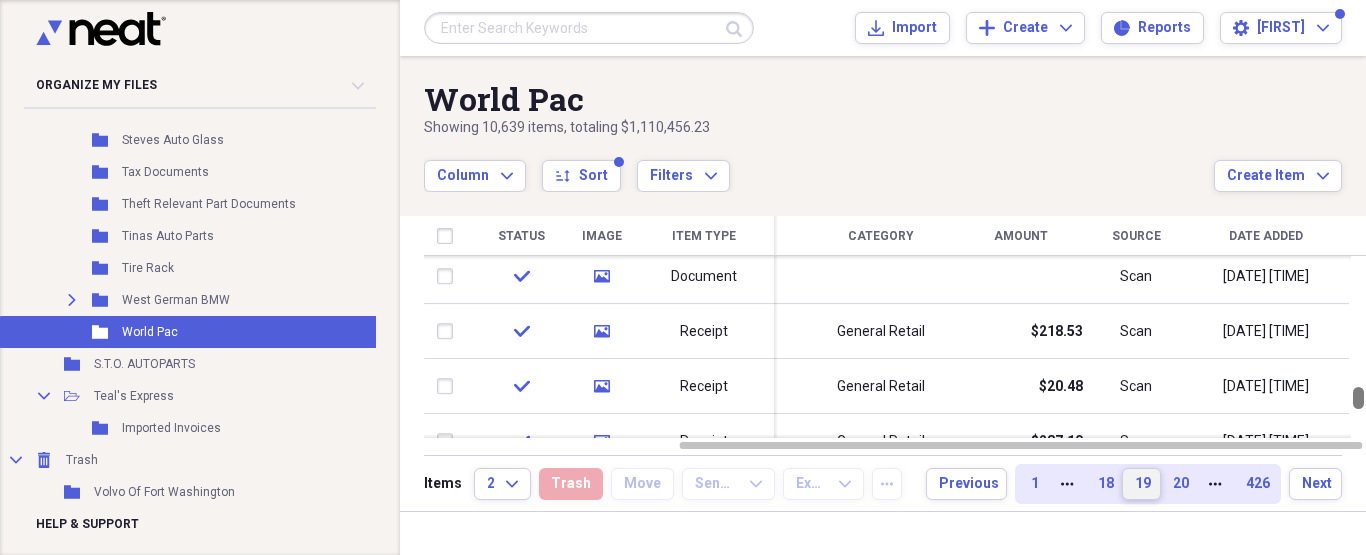 drag, startPoint x: 1361, startPoint y: 371, endPoint x: 1351, endPoint y: 409, distance: 39.293766 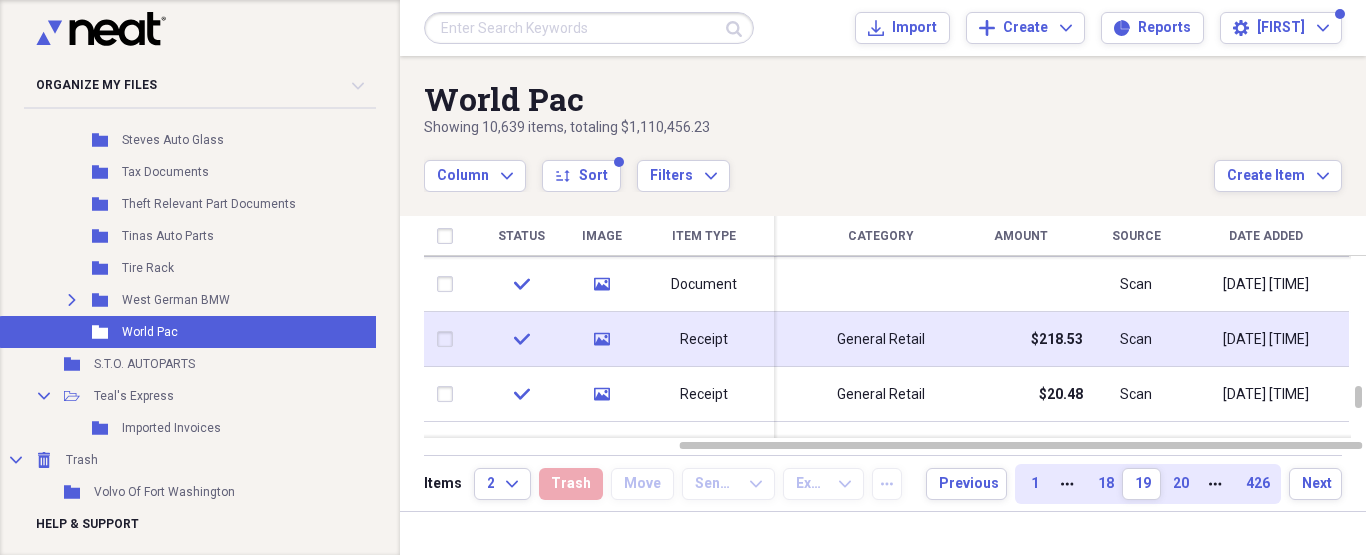 click on "$218.53" at bounding box center [1057, 340] 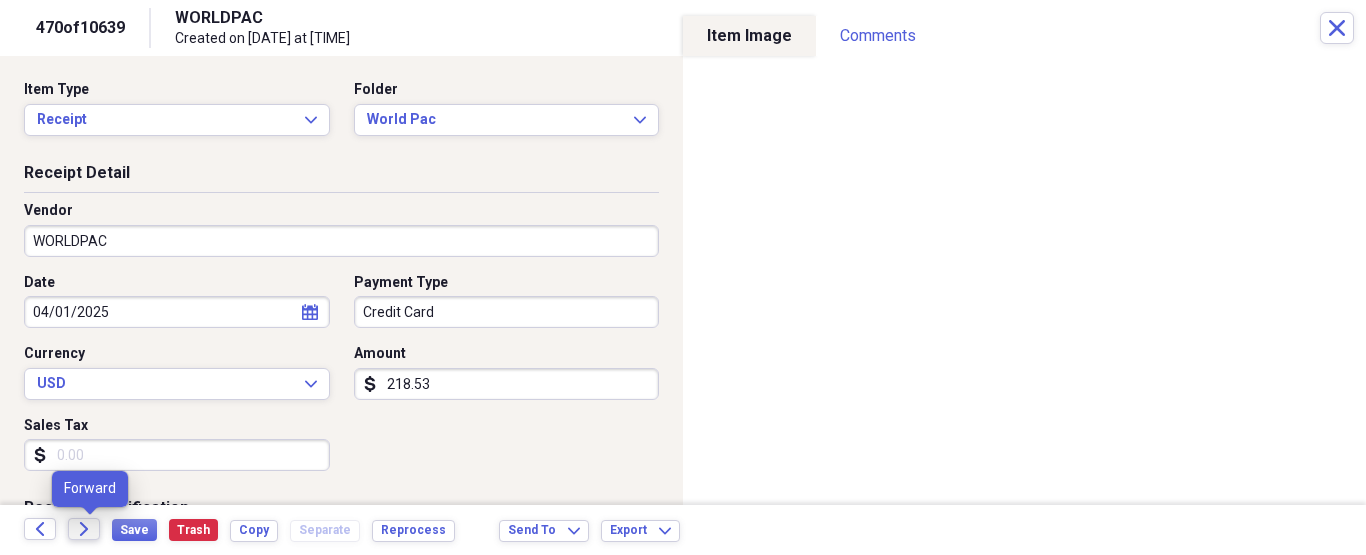 click on "Forward" 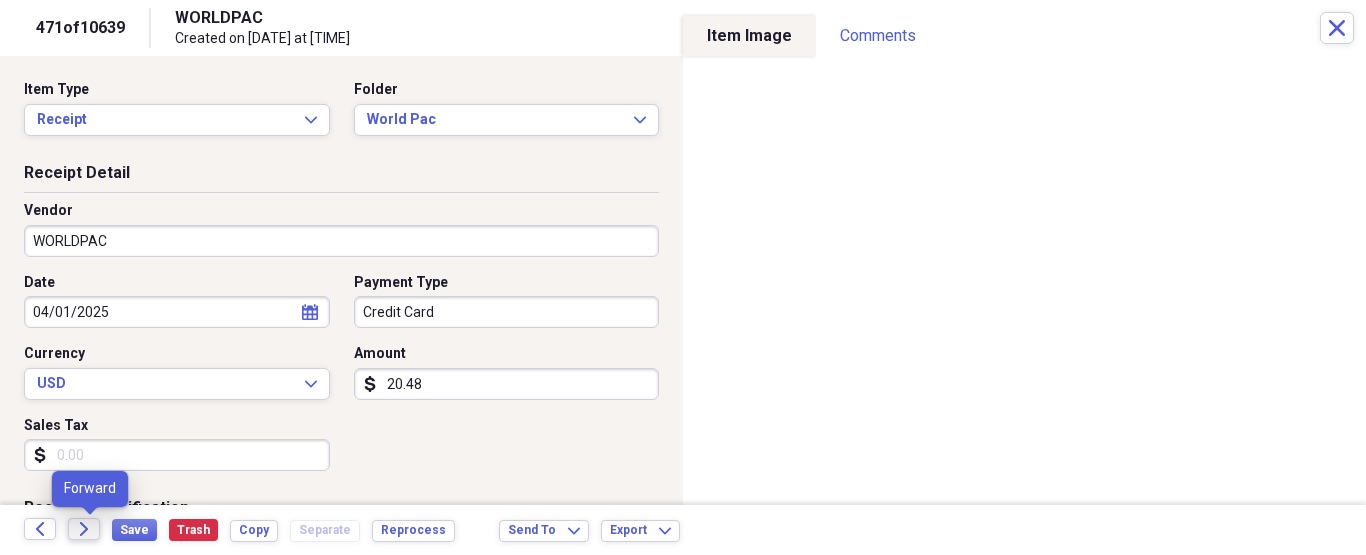 click on "Forward" 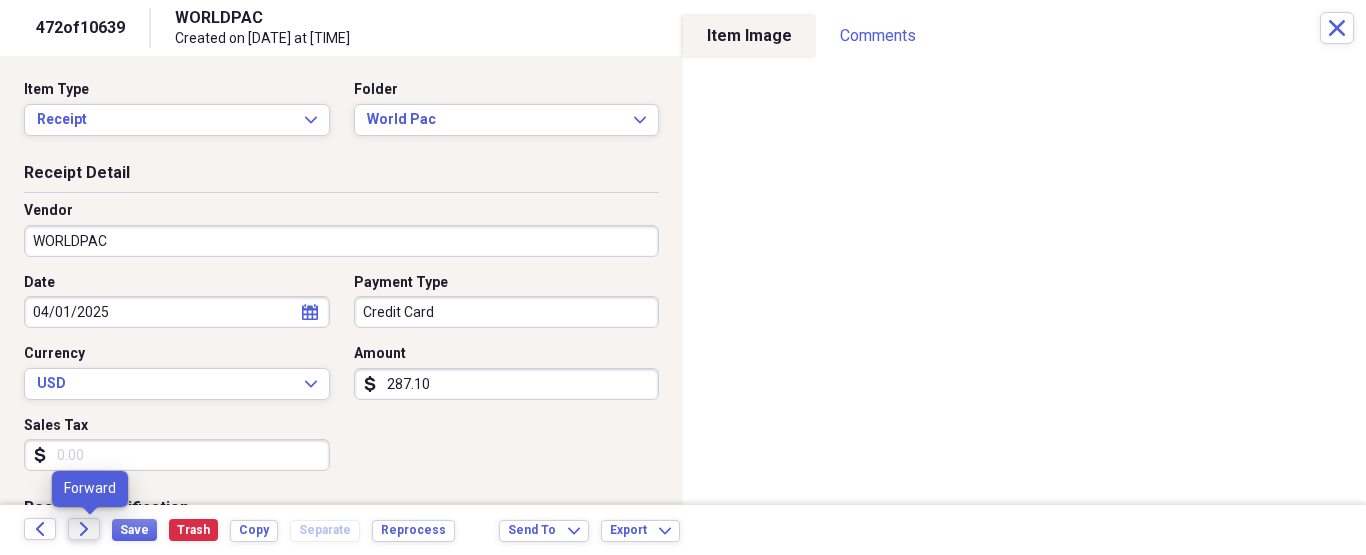 click on "Forward" 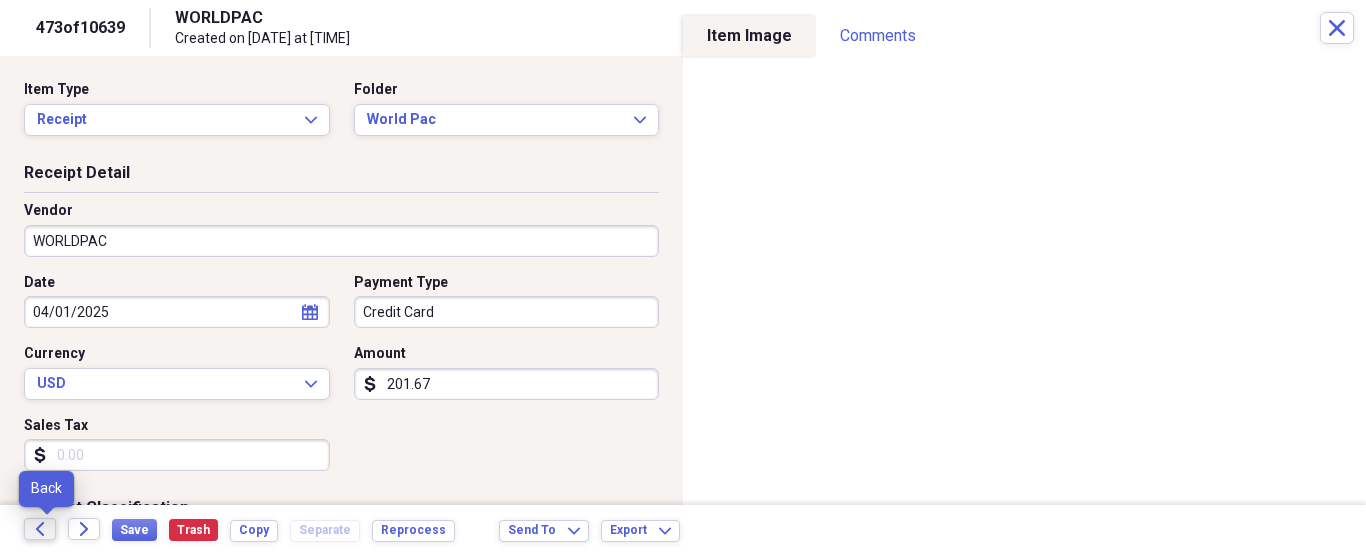 click 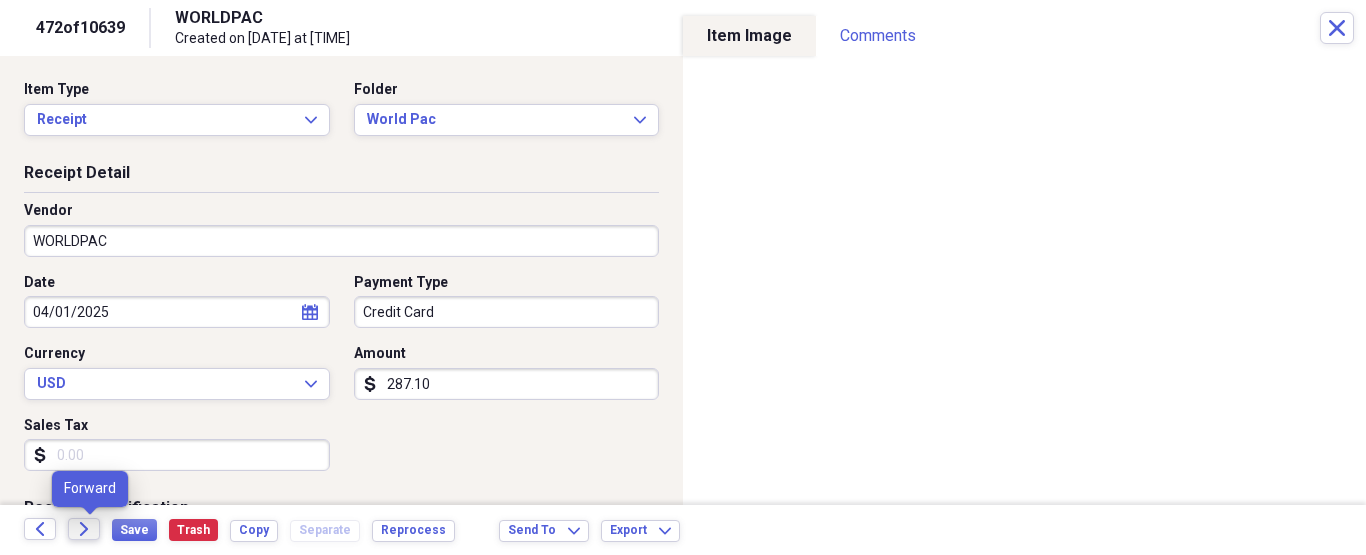 click on "Forward" 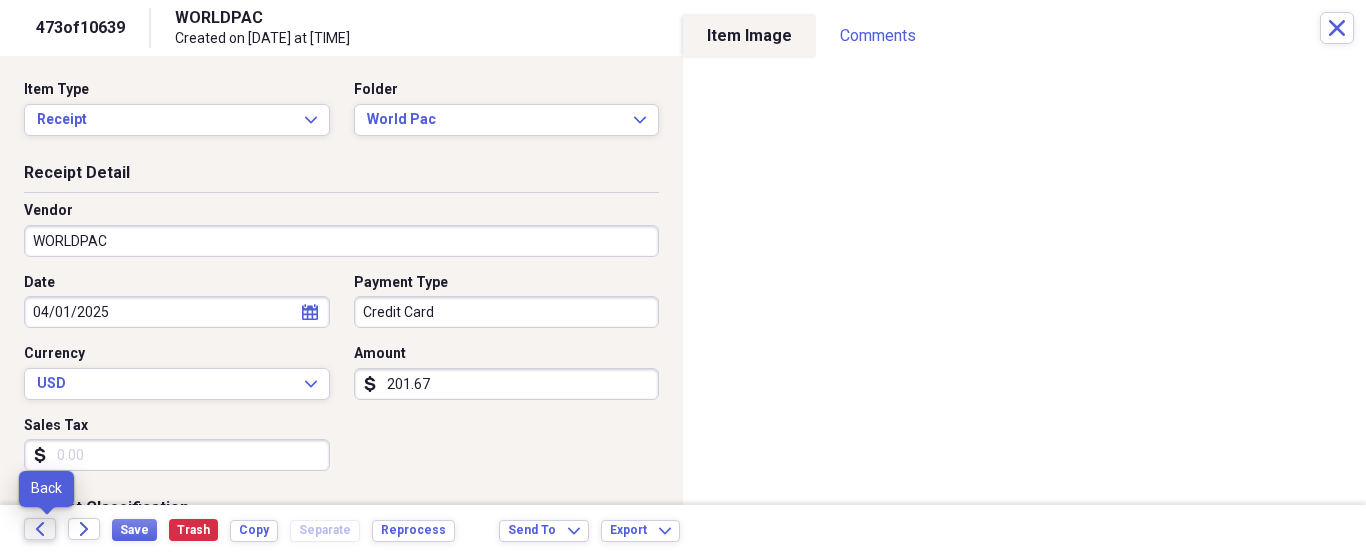 click on "Back" 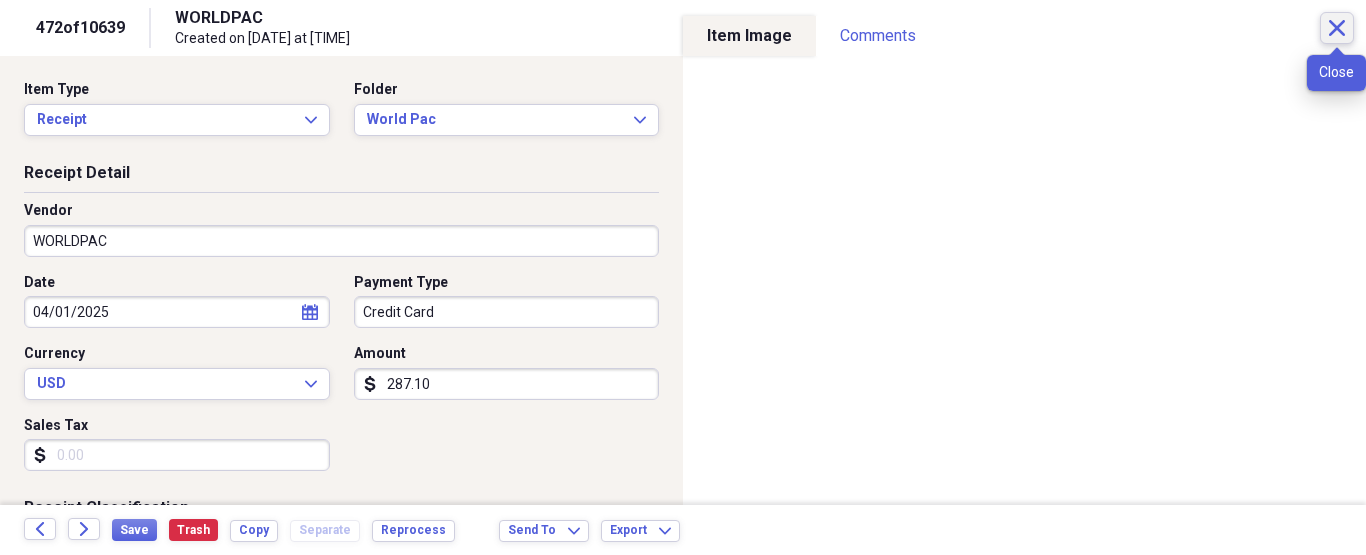 click on "Close" 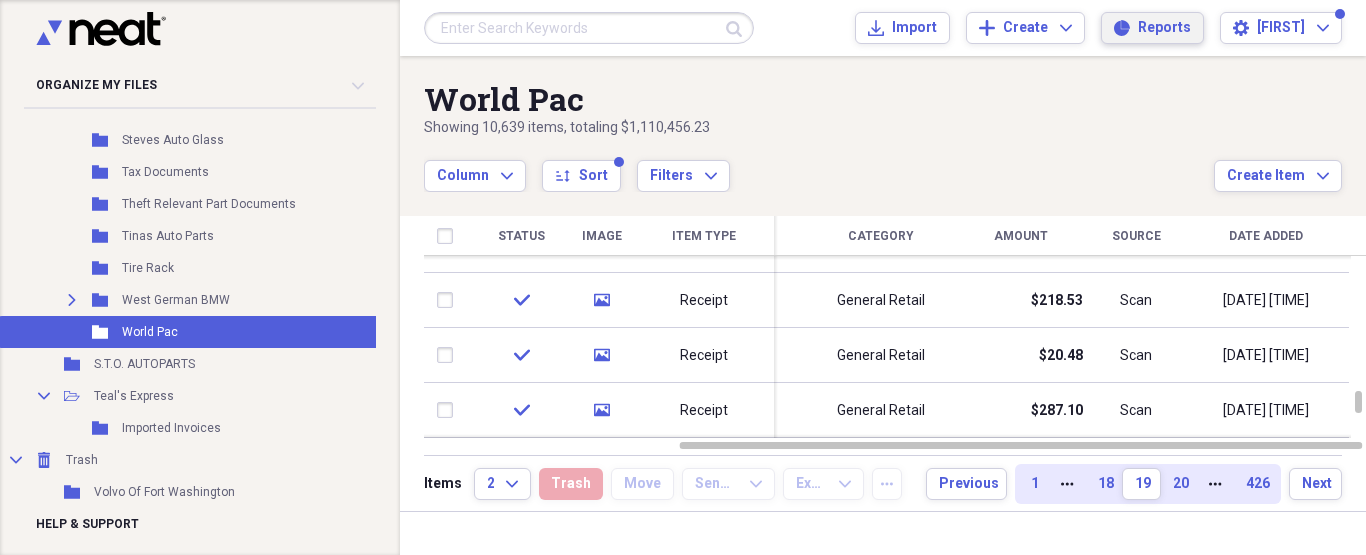 click on "Reports" at bounding box center (1164, 28) 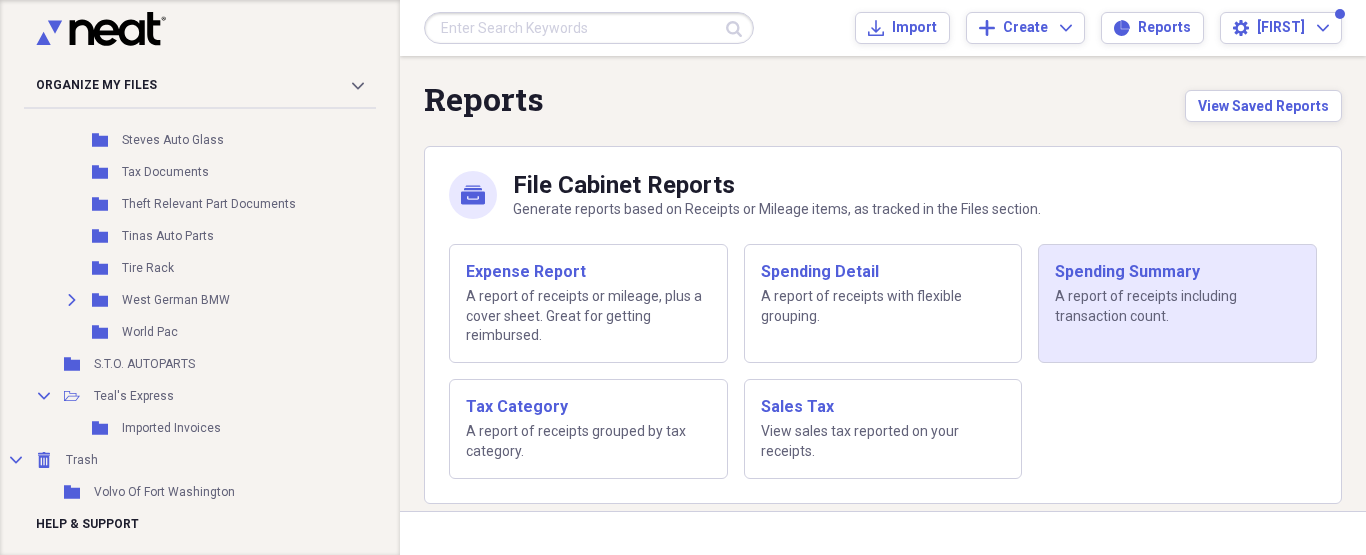 click on "A report of receipts including transaction count." at bounding box center [1177, 306] 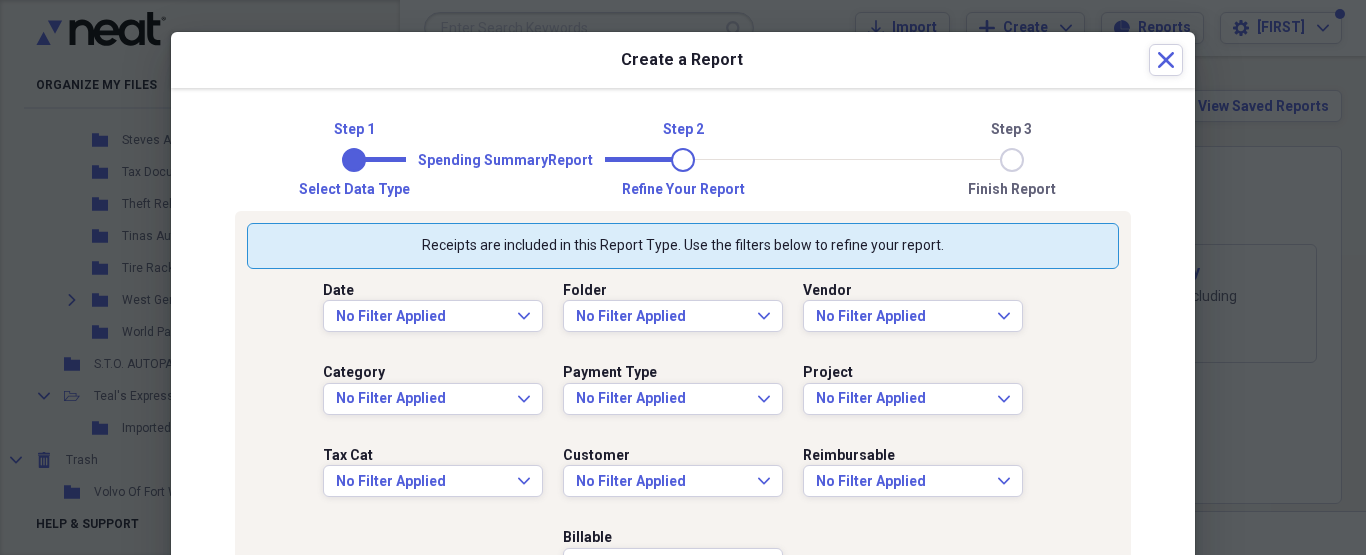 click on "Date No Filter Applied Expand" at bounding box center (443, 310) 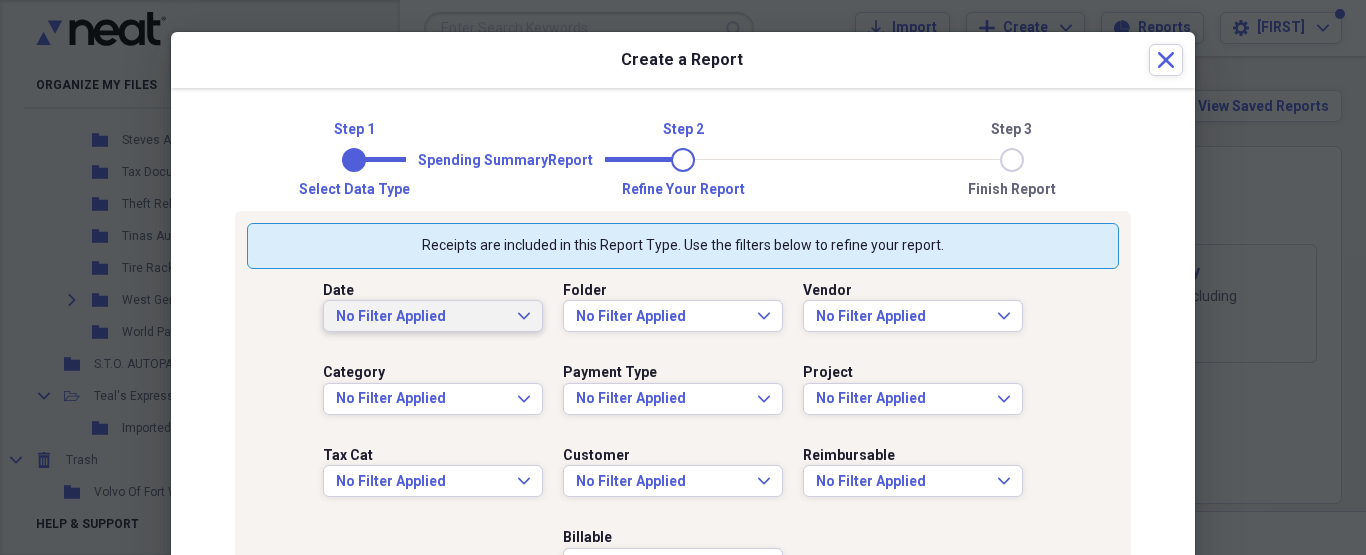 click on "No Filter Applied" at bounding box center [421, 317] 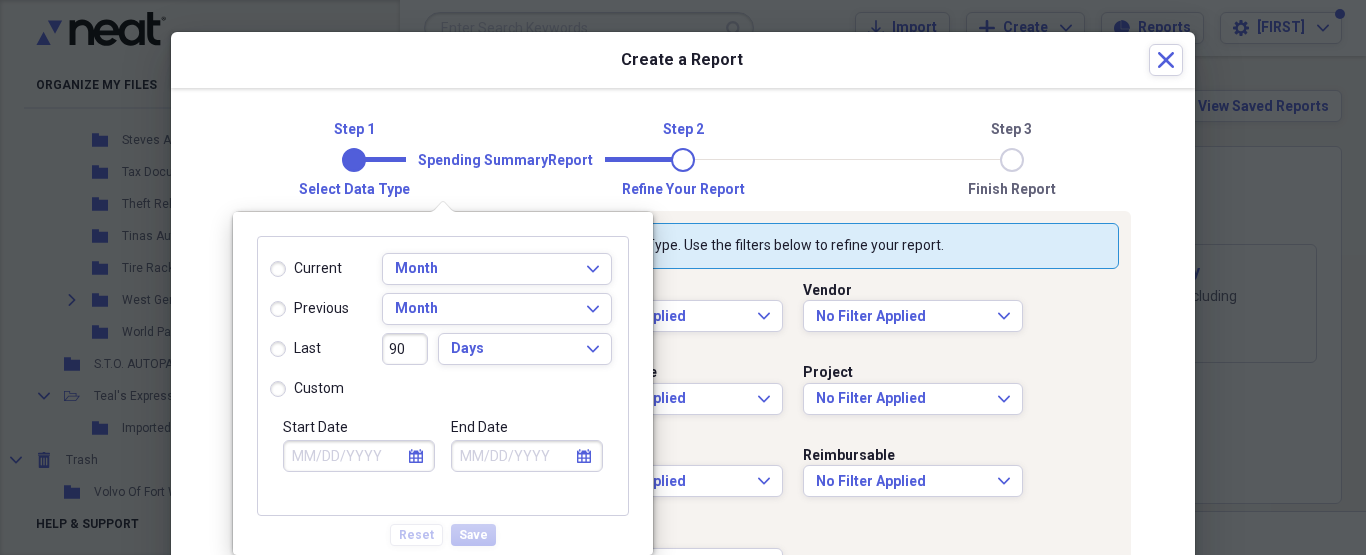 click on "custom" at bounding box center [307, 389] 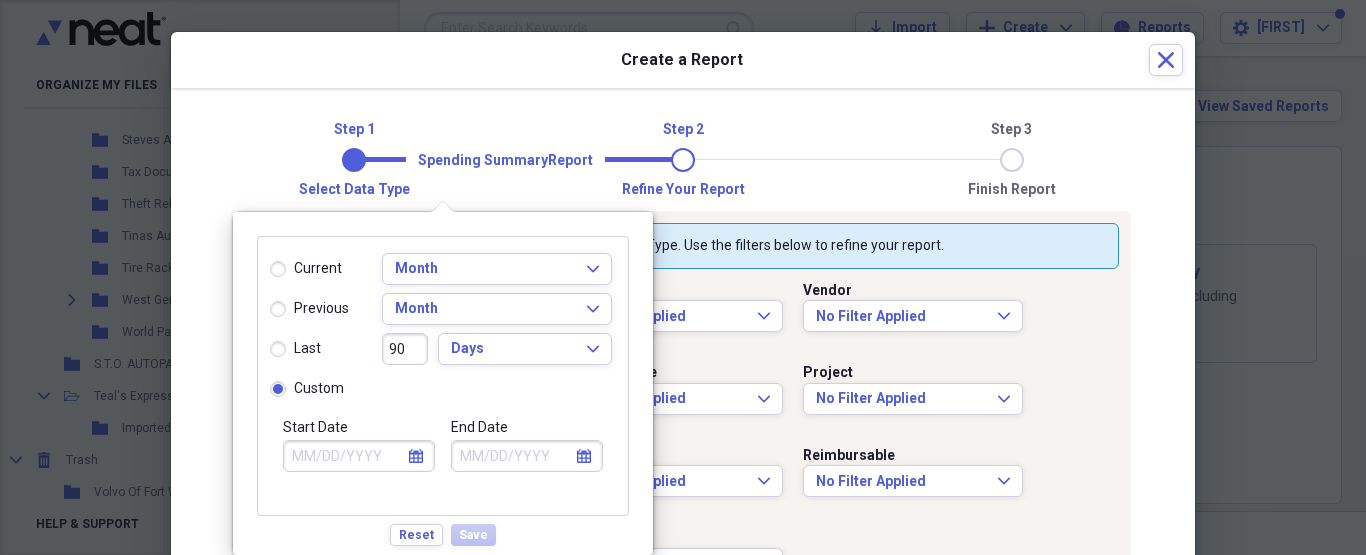 click 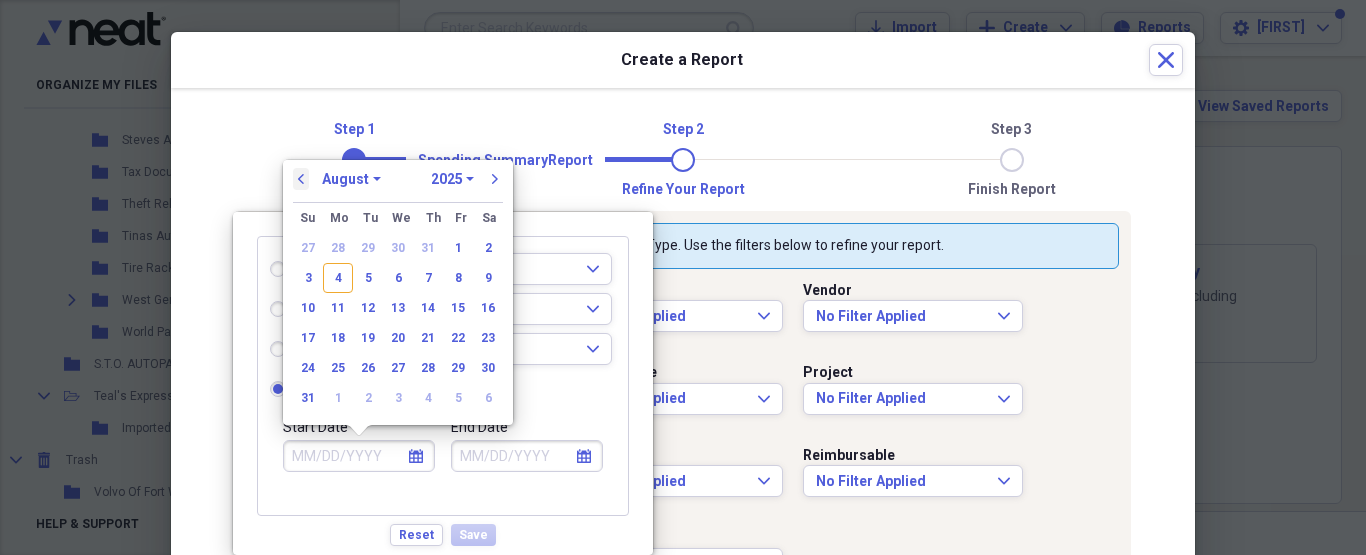 click on "previous" at bounding box center (301, 179) 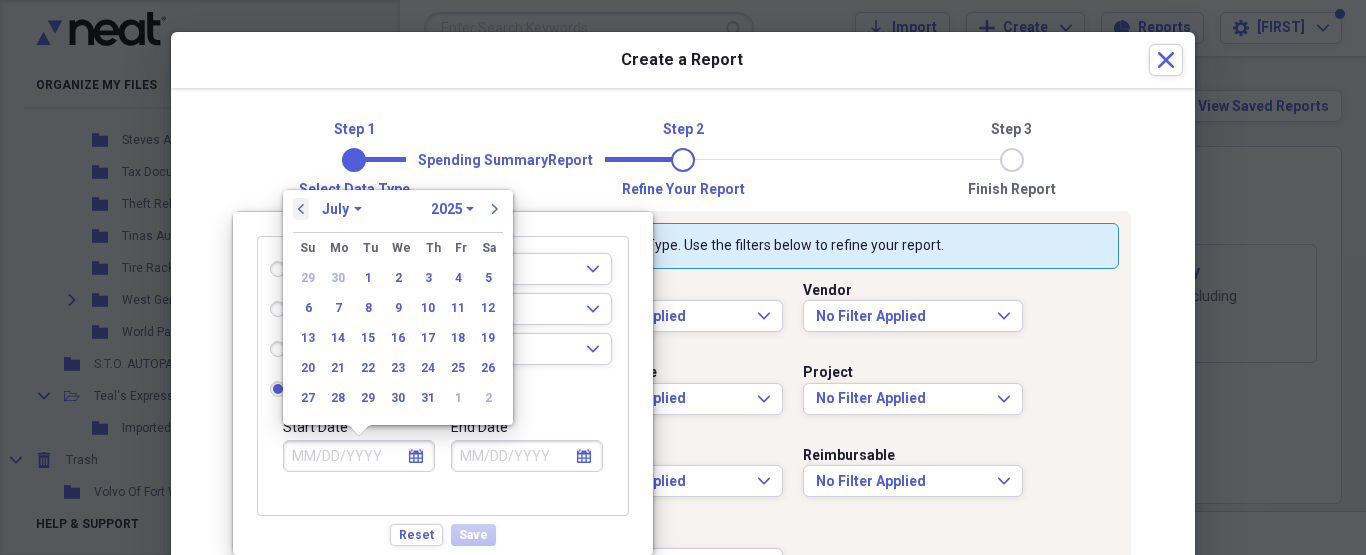 click on "previous" at bounding box center (301, 209) 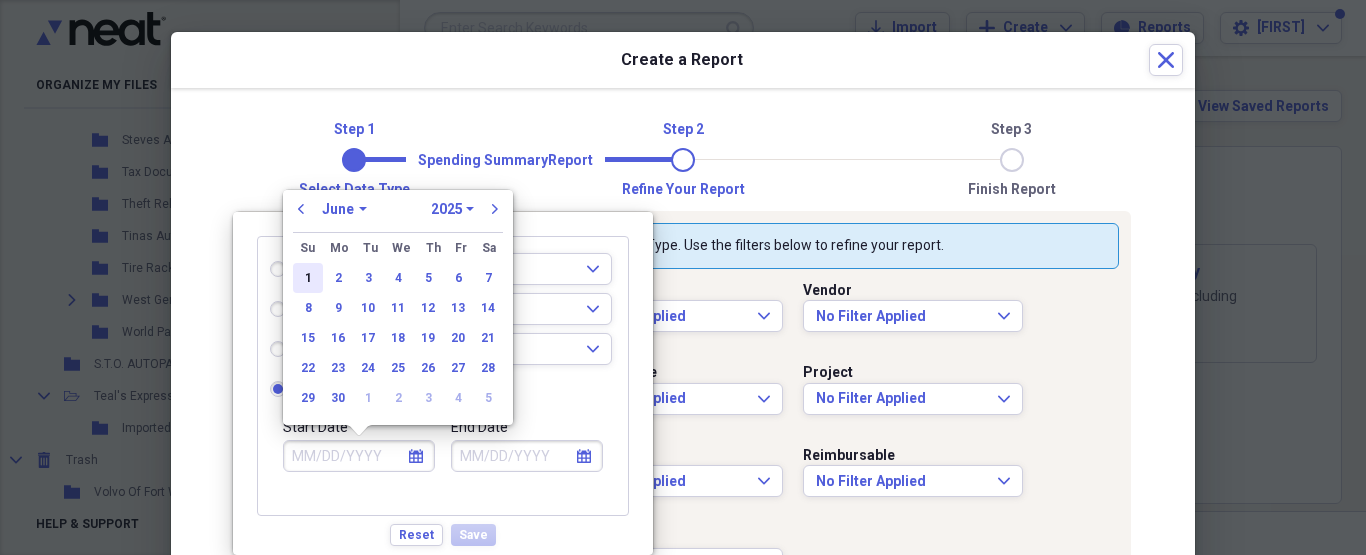 click on "1" at bounding box center [308, 278] 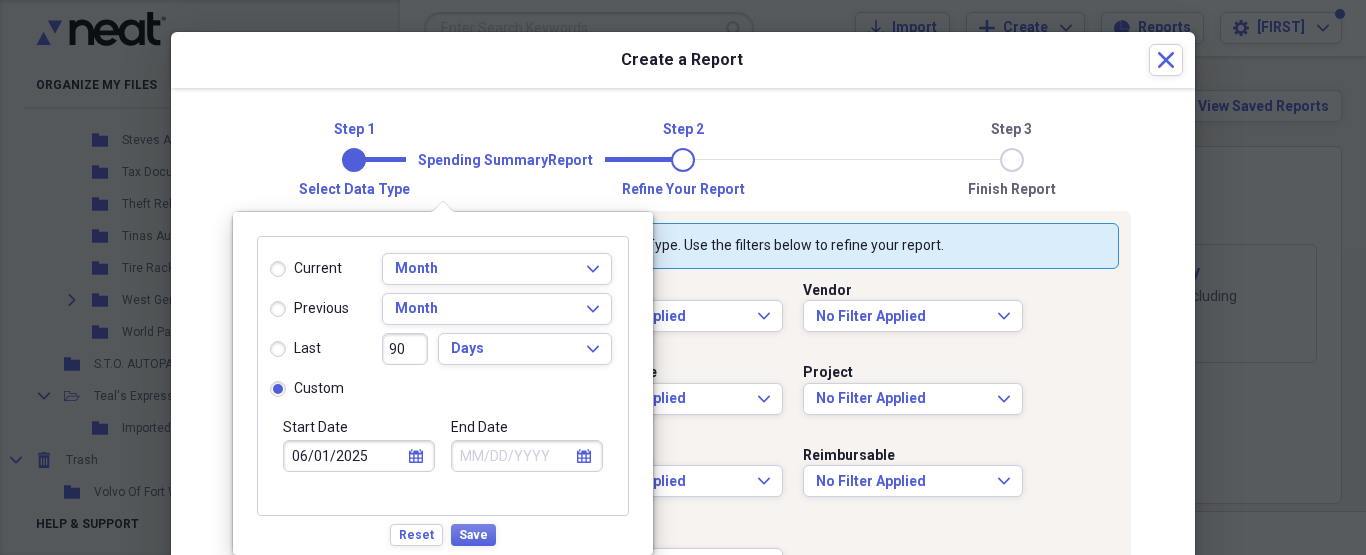 click on "End Date" at bounding box center [527, 456] 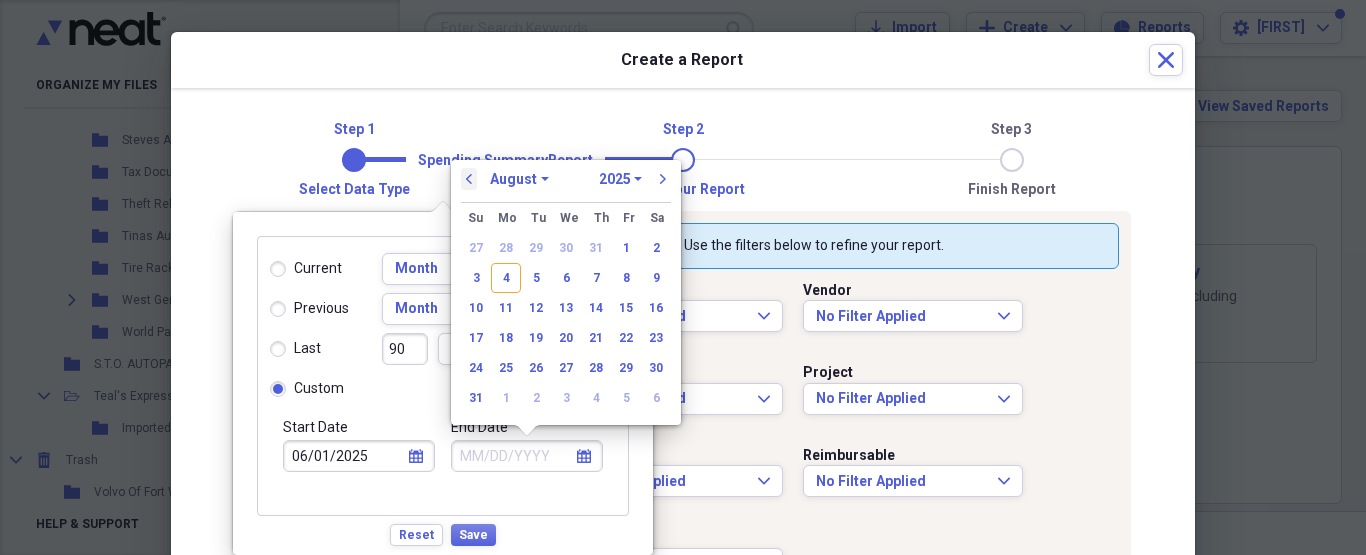 click on "previous" at bounding box center [469, 179] 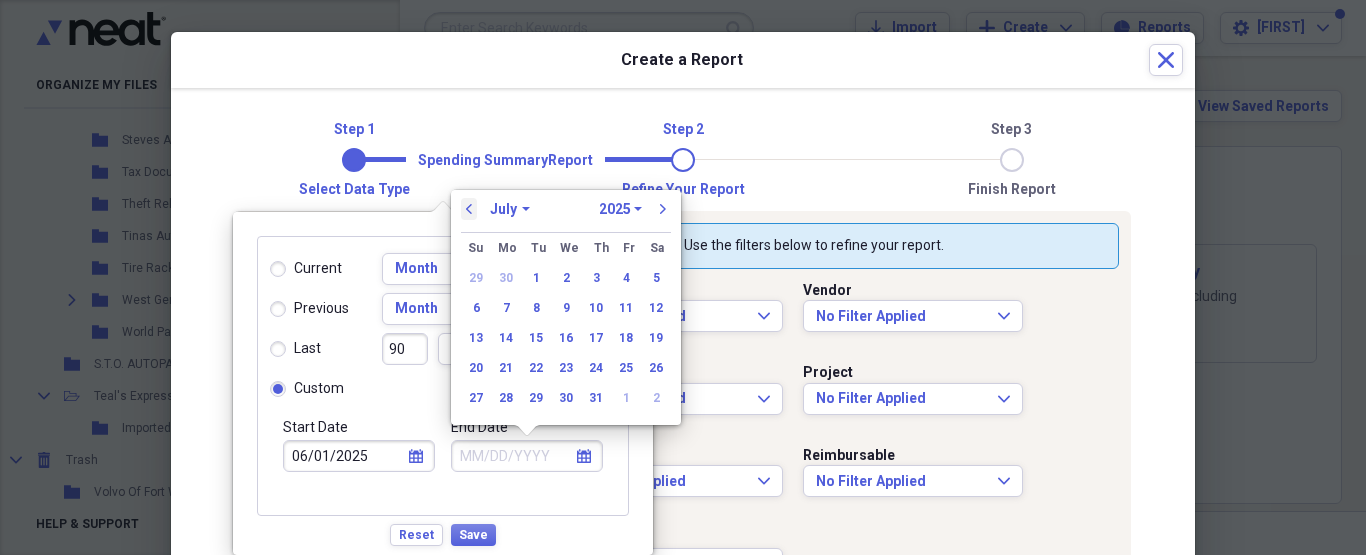 click on "previous" at bounding box center (469, 209) 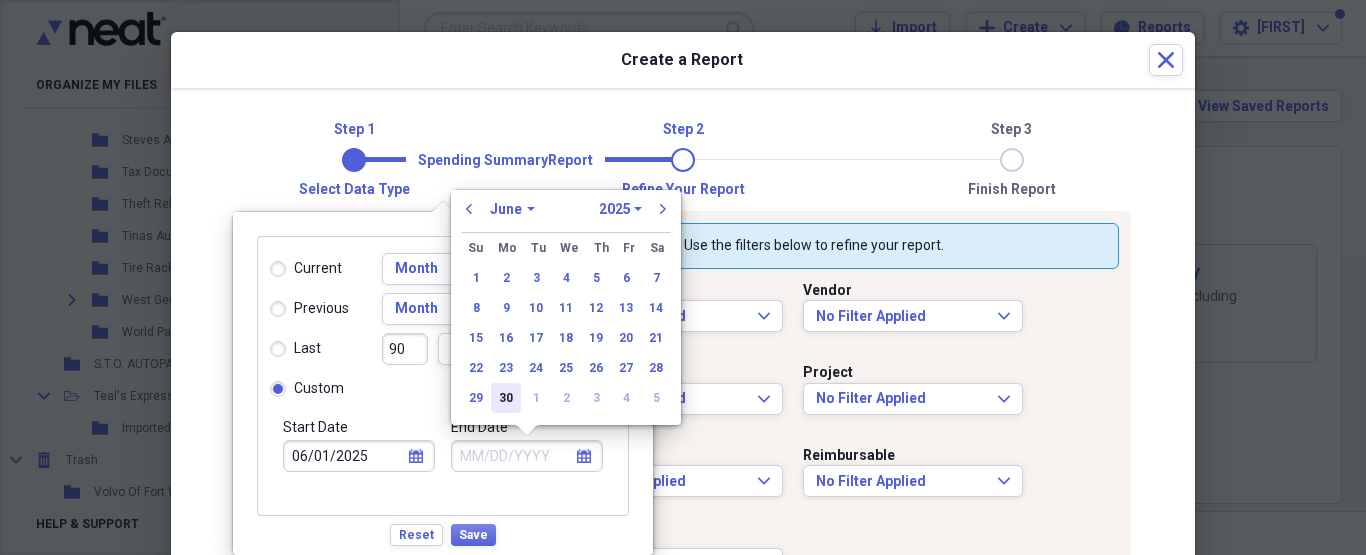 click on "30" at bounding box center (506, 398) 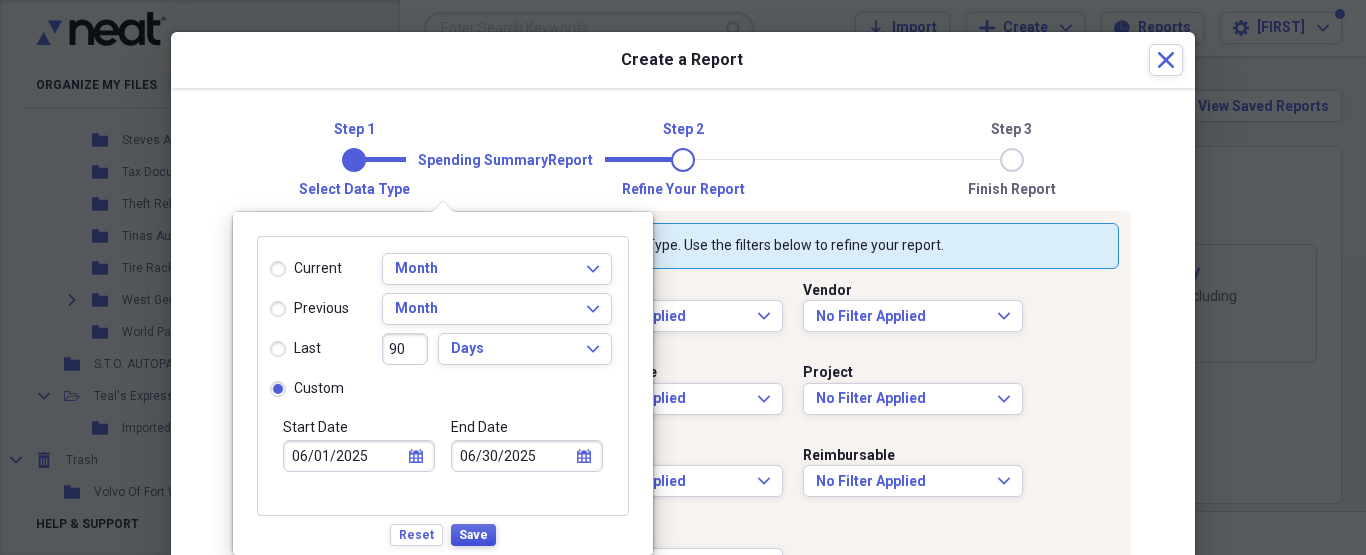 click on "Save" at bounding box center [473, 535] 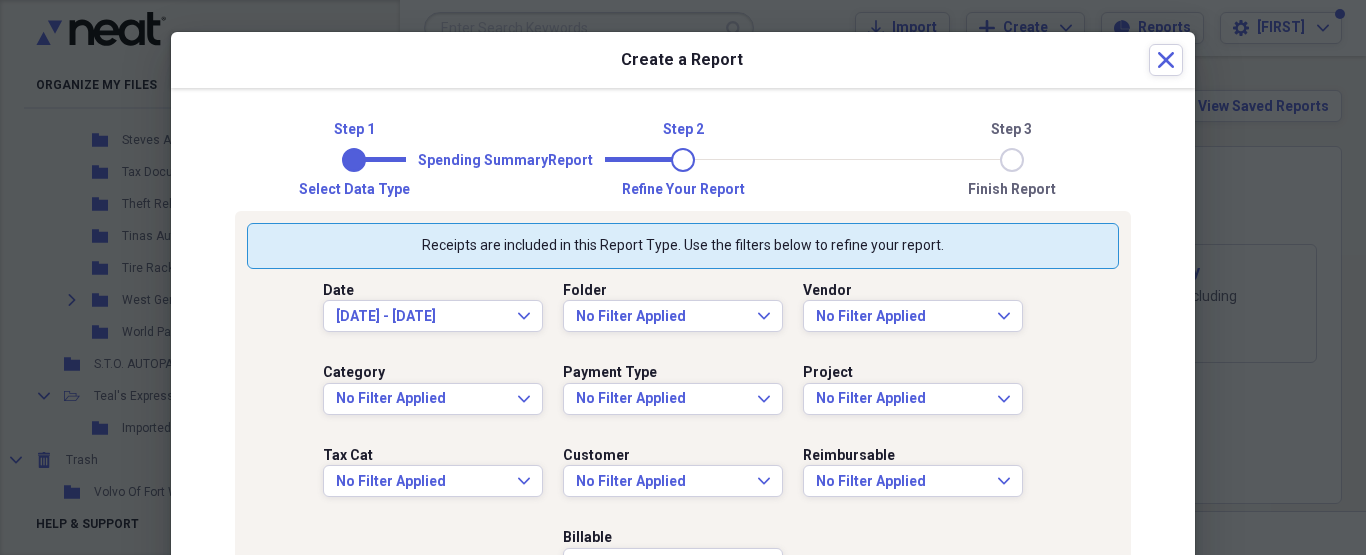 click on "Date [DATE] - [DATE] Expand Folder No Filter Applied Expand Vendor No Filter Applied Expand Category No Filter Applied Expand Payment Type No Filter Applied Expand Project No Filter Applied Expand Tax Cat No Filter Applied Expand Customer No Filter Applied Expand Reimbursable No Filter Applied Expand Billable No Filter Applied Expand" at bounding box center (683, 434) 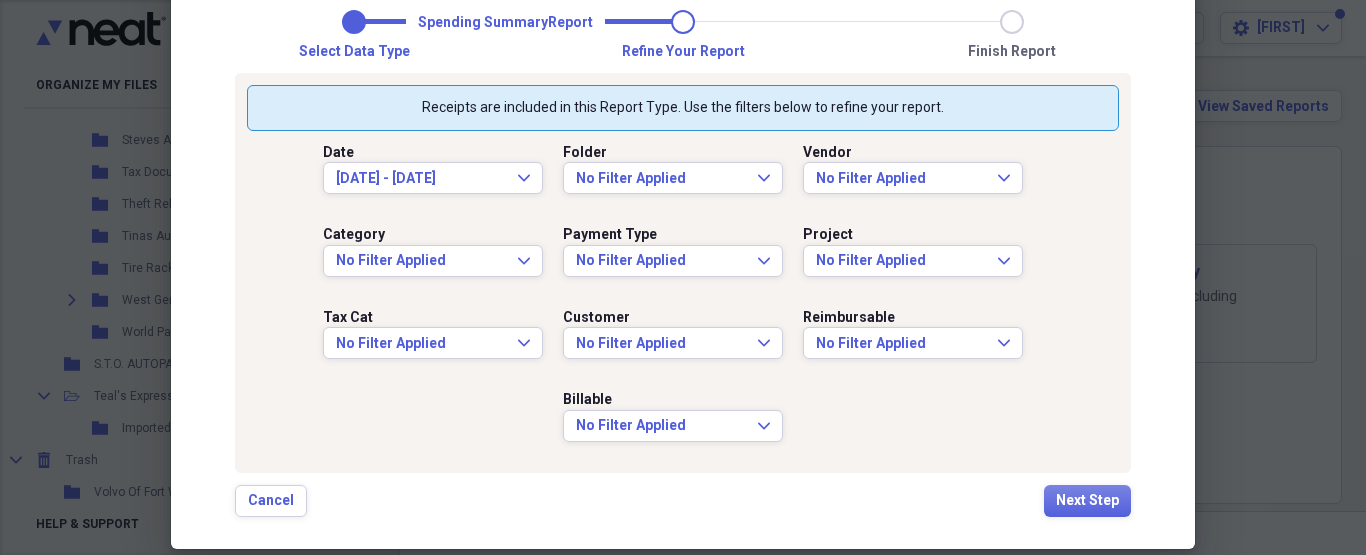 scroll, scrollTop: 164, scrollLeft: 0, axis: vertical 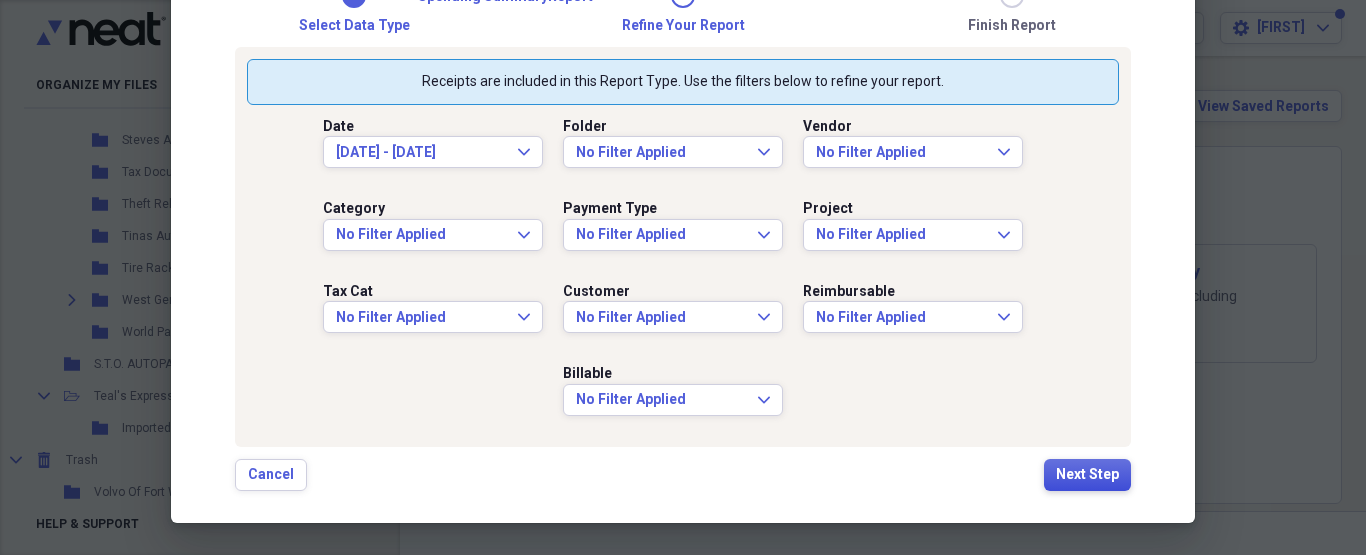 click on "Next Step" at bounding box center (1087, 475) 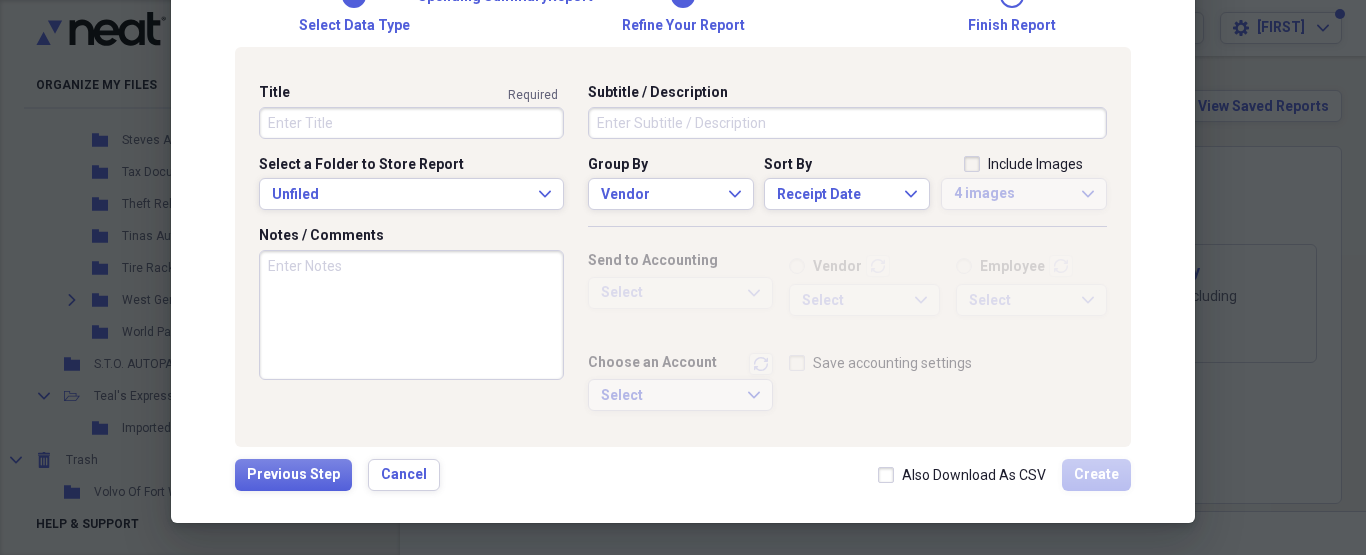 click on "Title" at bounding box center [411, 123] 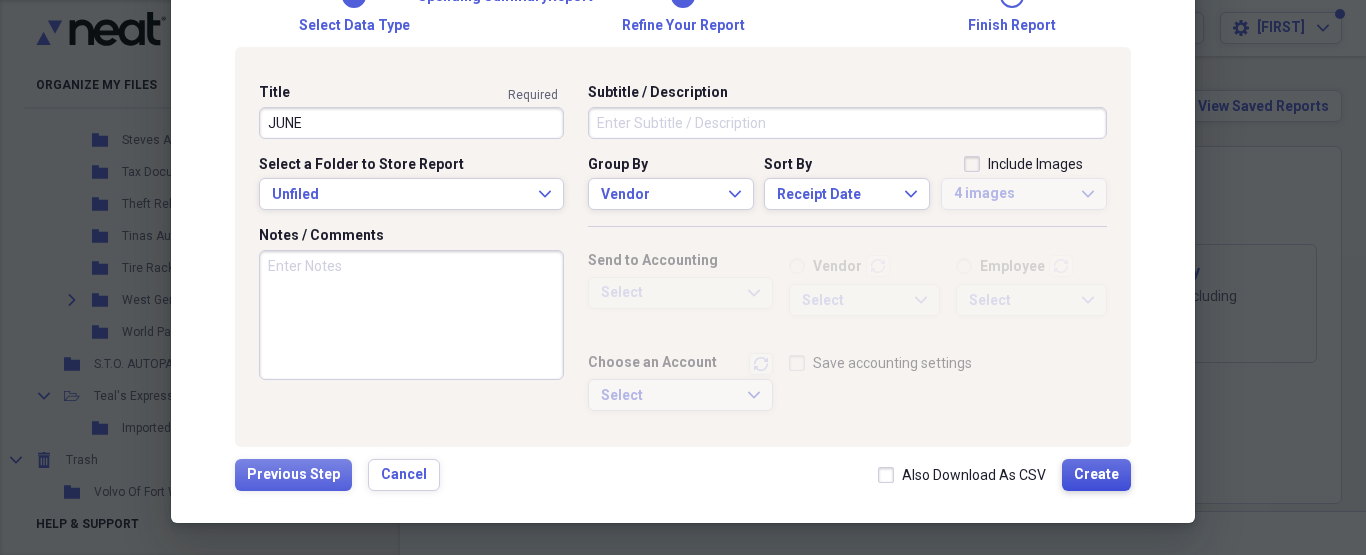 type on "JUNE" 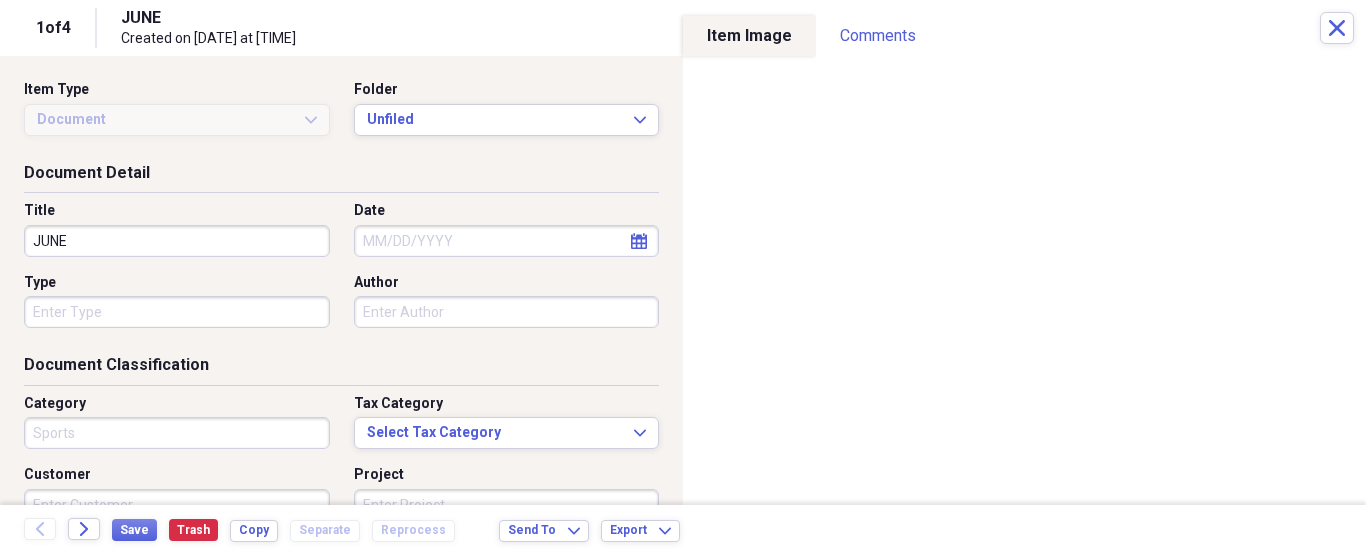 type on "Sports" 